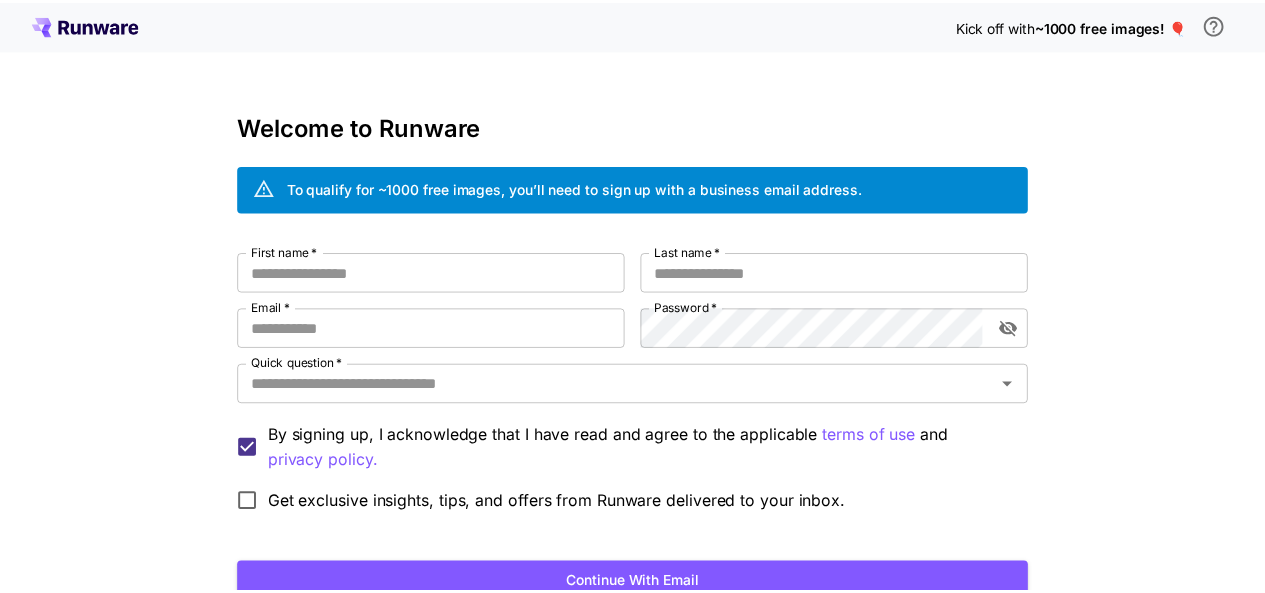 scroll, scrollTop: 0, scrollLeft: 0, axis: both 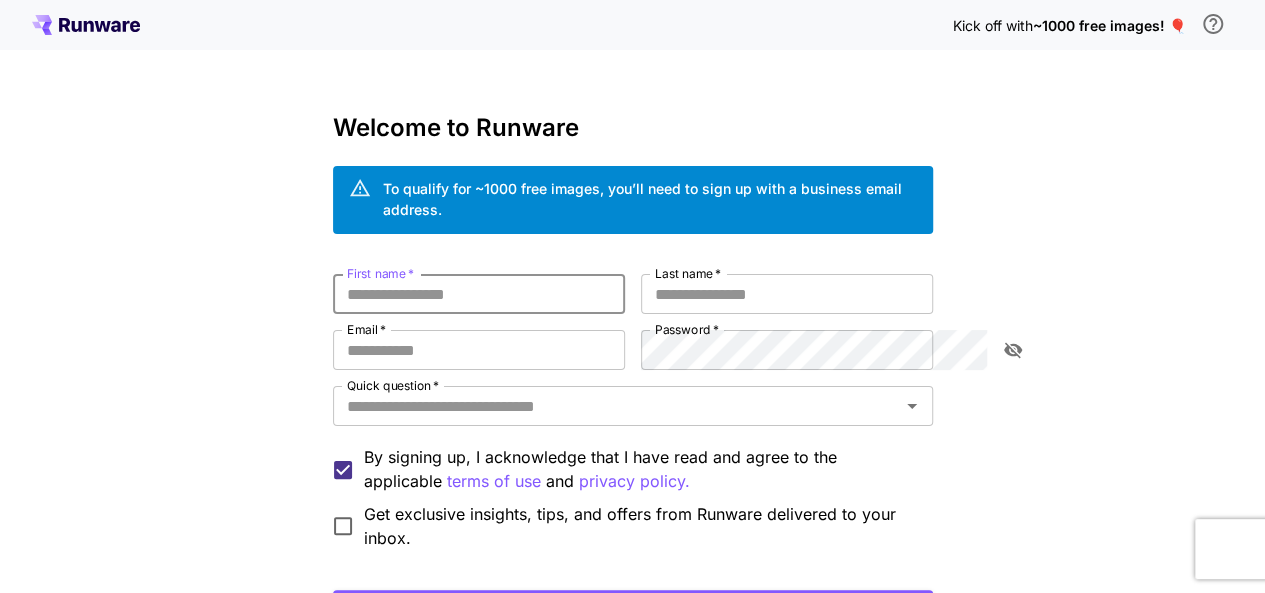 click on "First name   *" at bounding box center (479, 294) 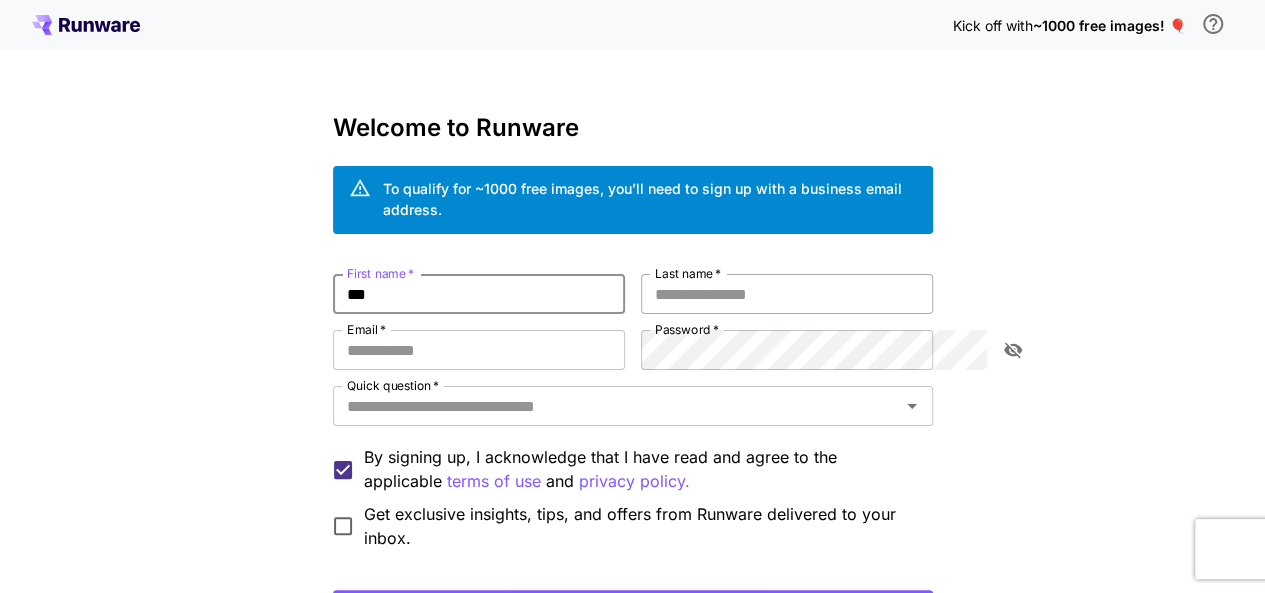 type on "***" 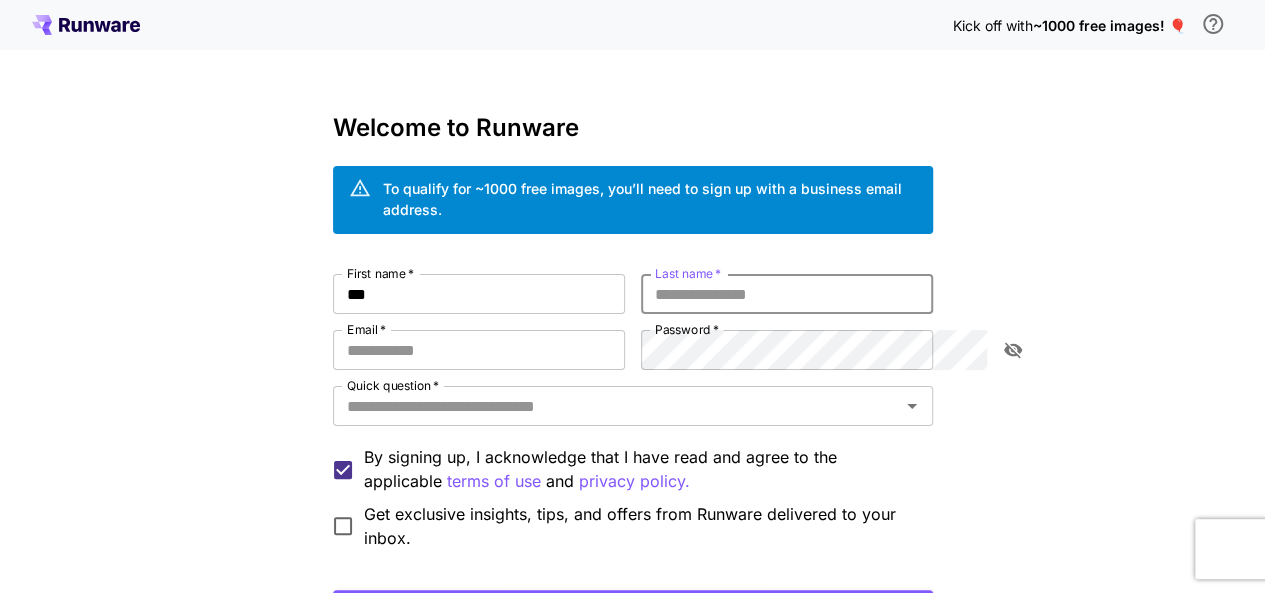 click on "Last name   *" at bounding box center [787, 294] 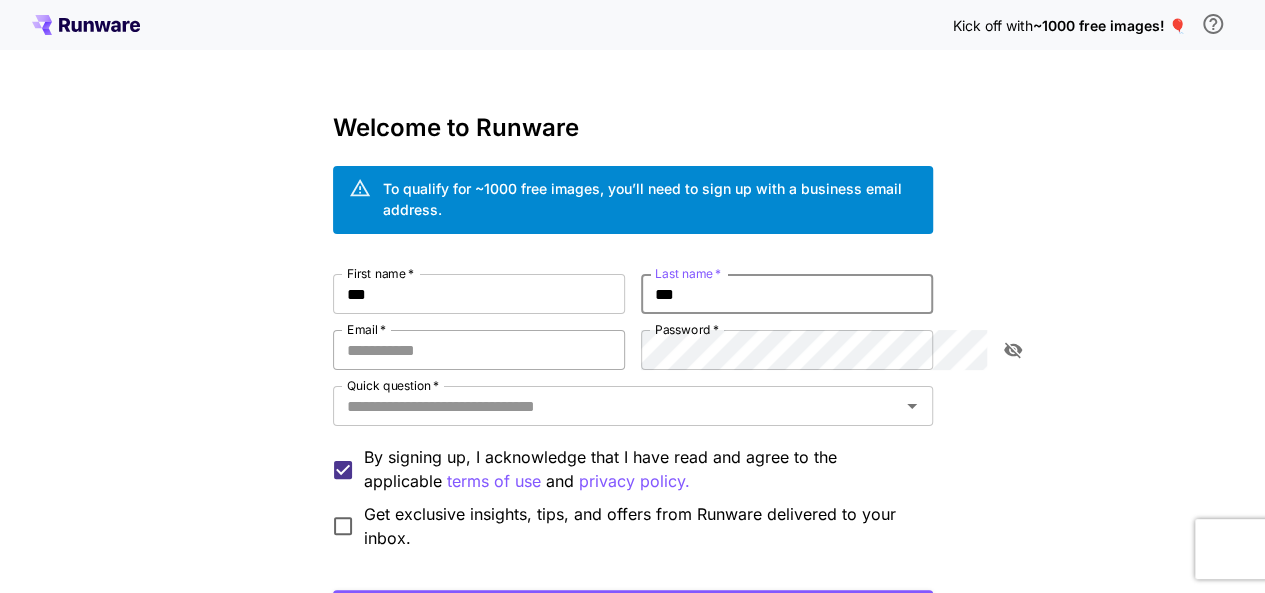 type on "***" 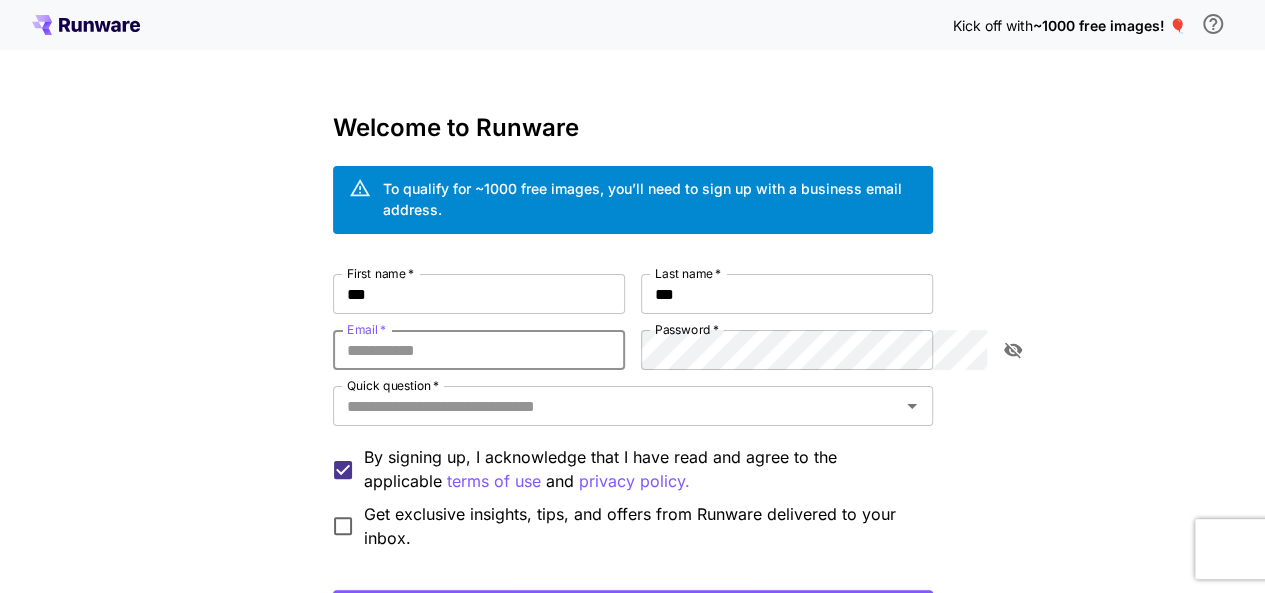 click on "Email   *" at bounding box center (479, 350) 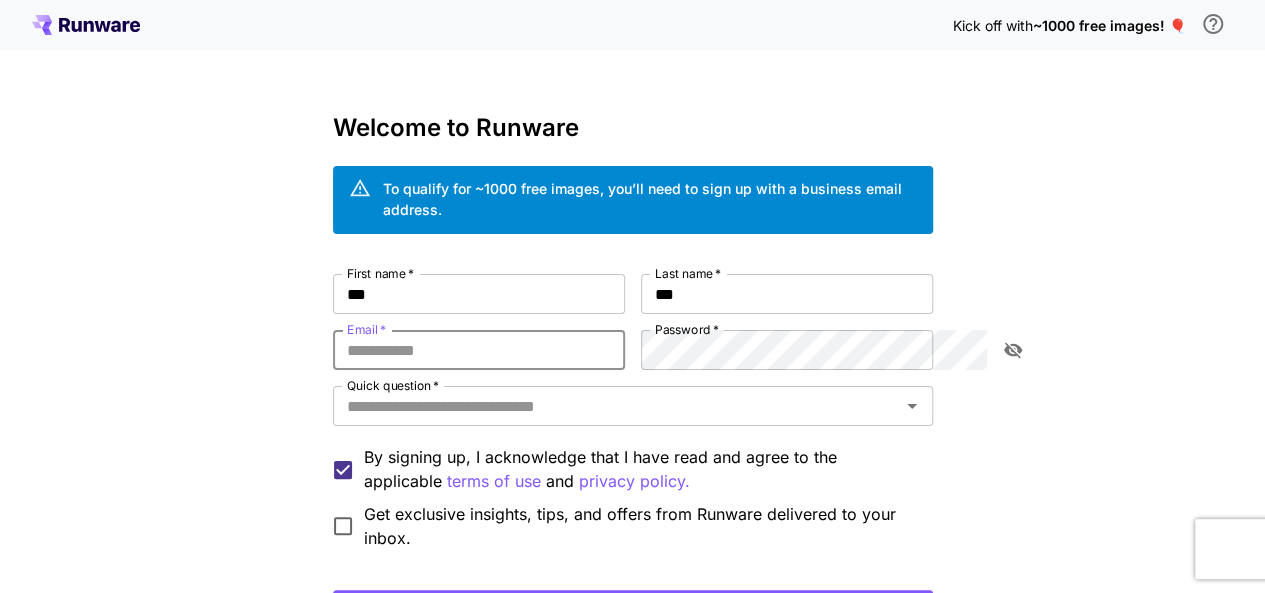type on "**********" 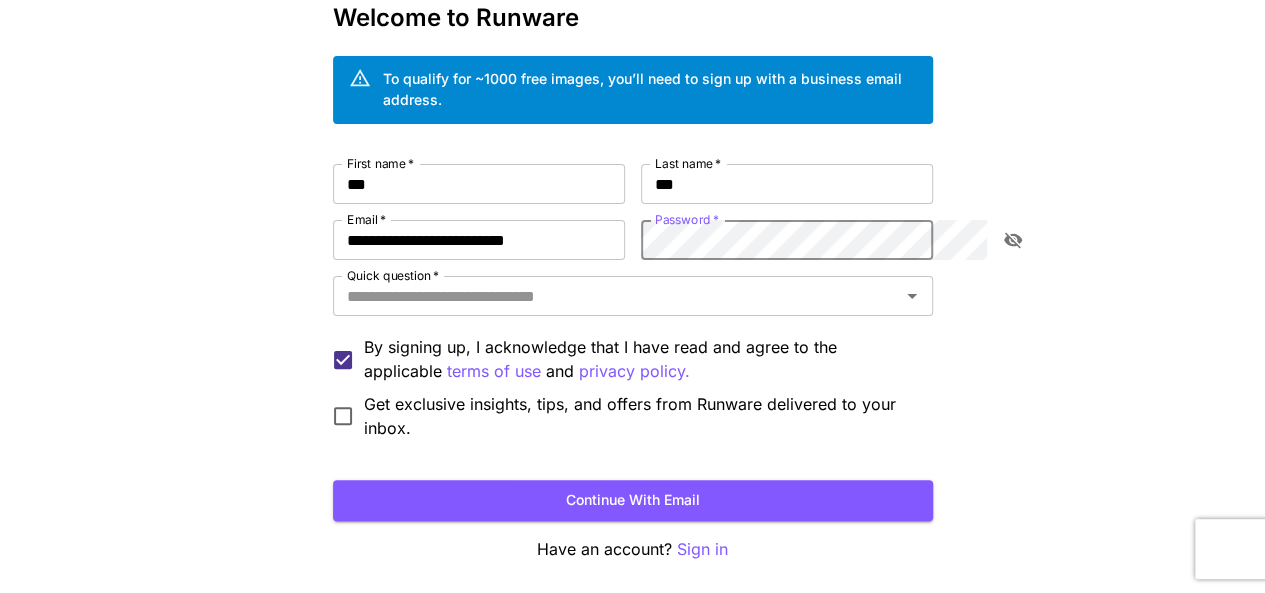 scroll, scrollTop: 140, scrollLeft: 0, axis: vertical 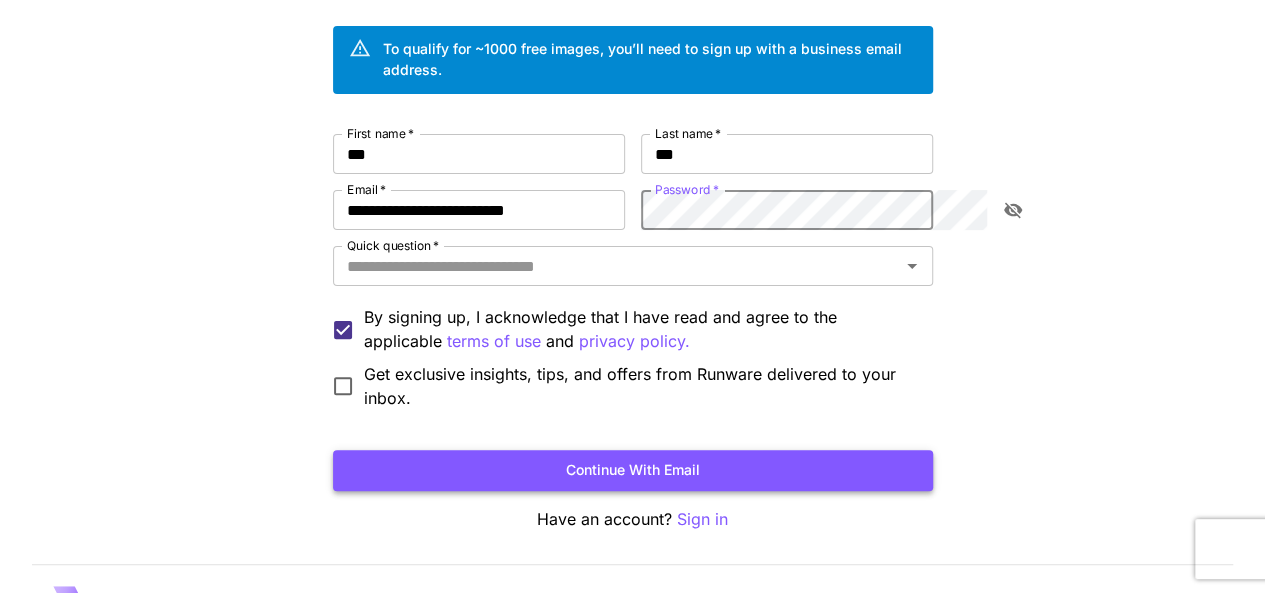 click on "Continue with email" at bounding box center (633, 470) 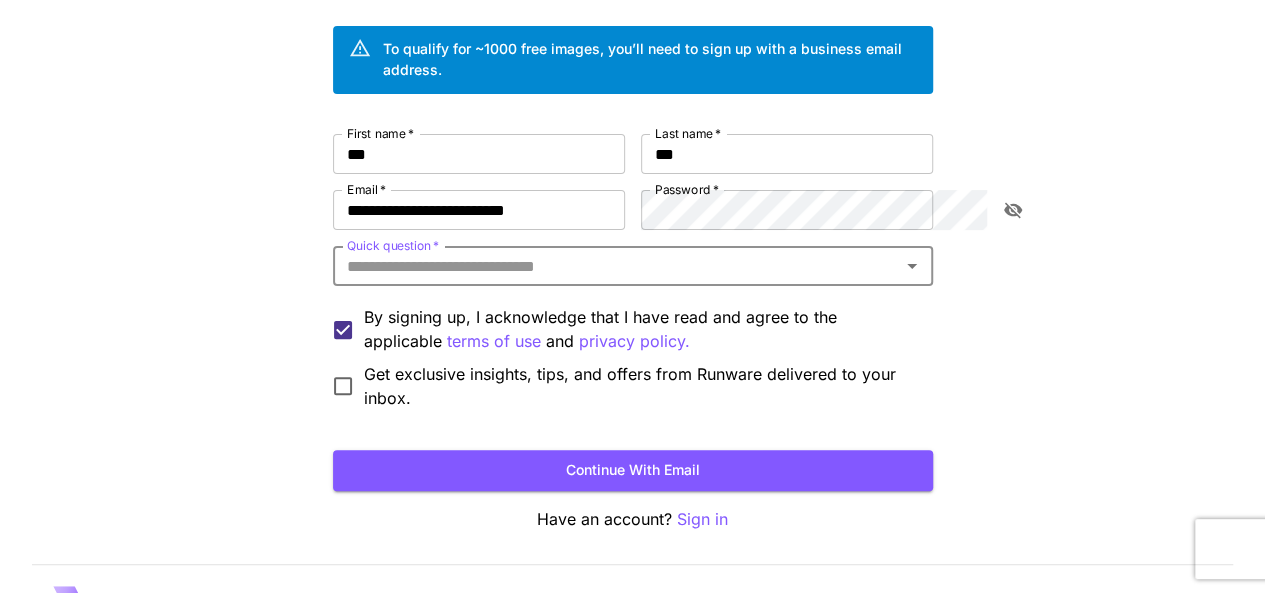 click on "Quick question   *" at bounding box center [616, 266] 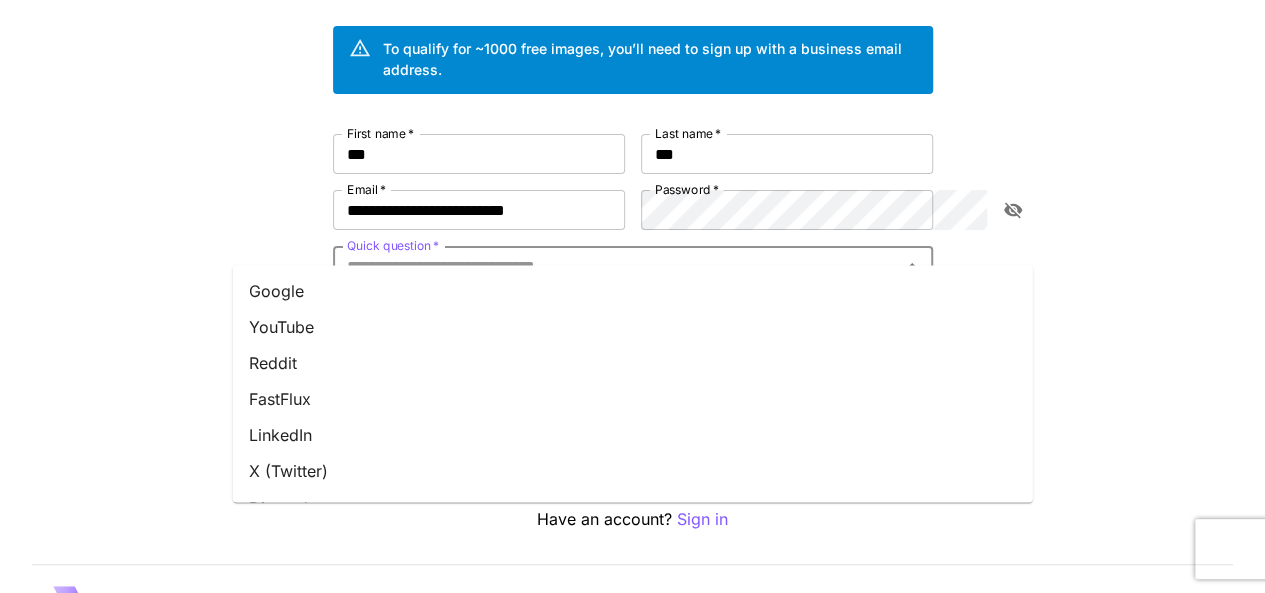 click on "YouTube" at bounding box center [633, 327] 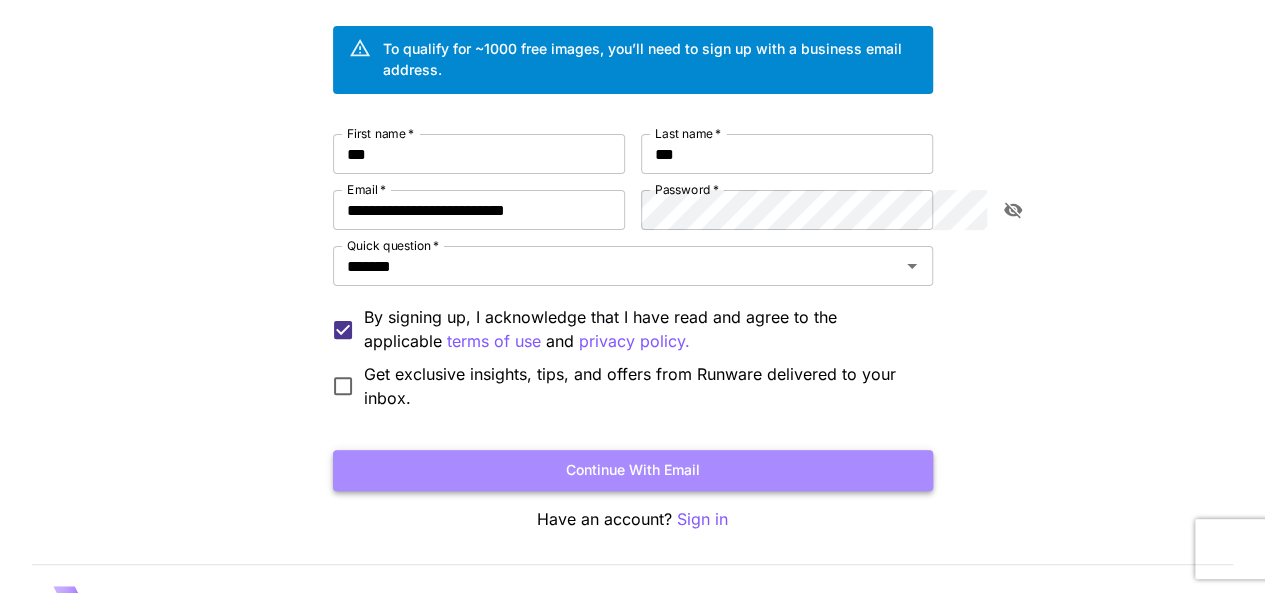 click on "Continue with email" at bounding box center [633, 470] 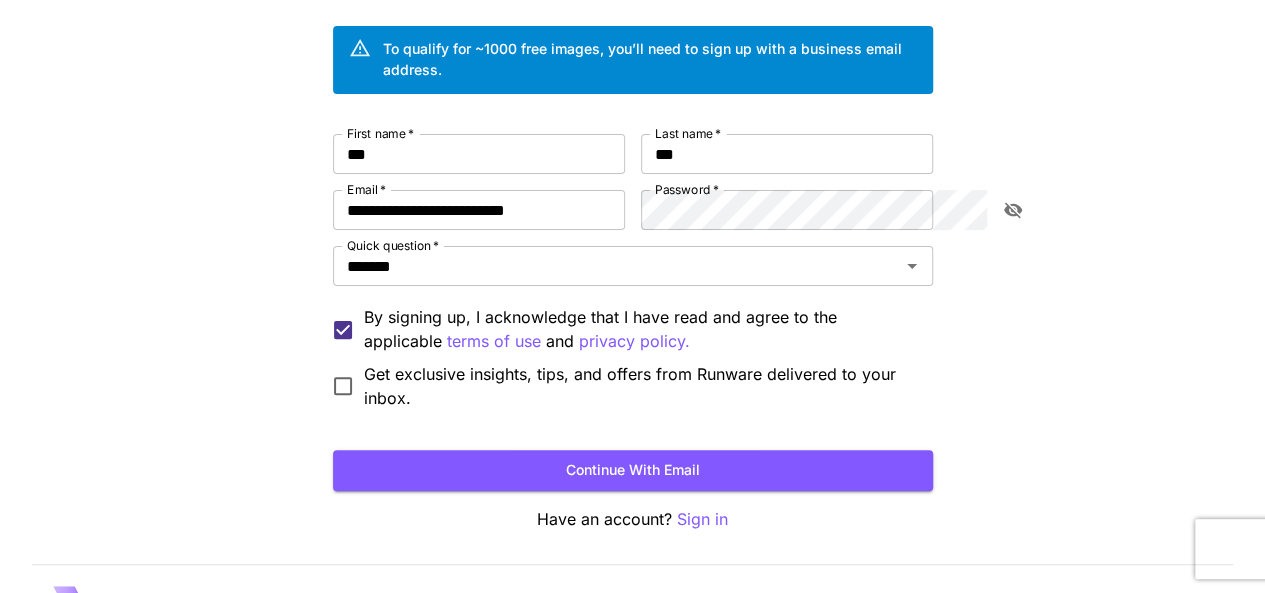 scroll, scrollTop: 0, scrollLeft: 0, axis: both 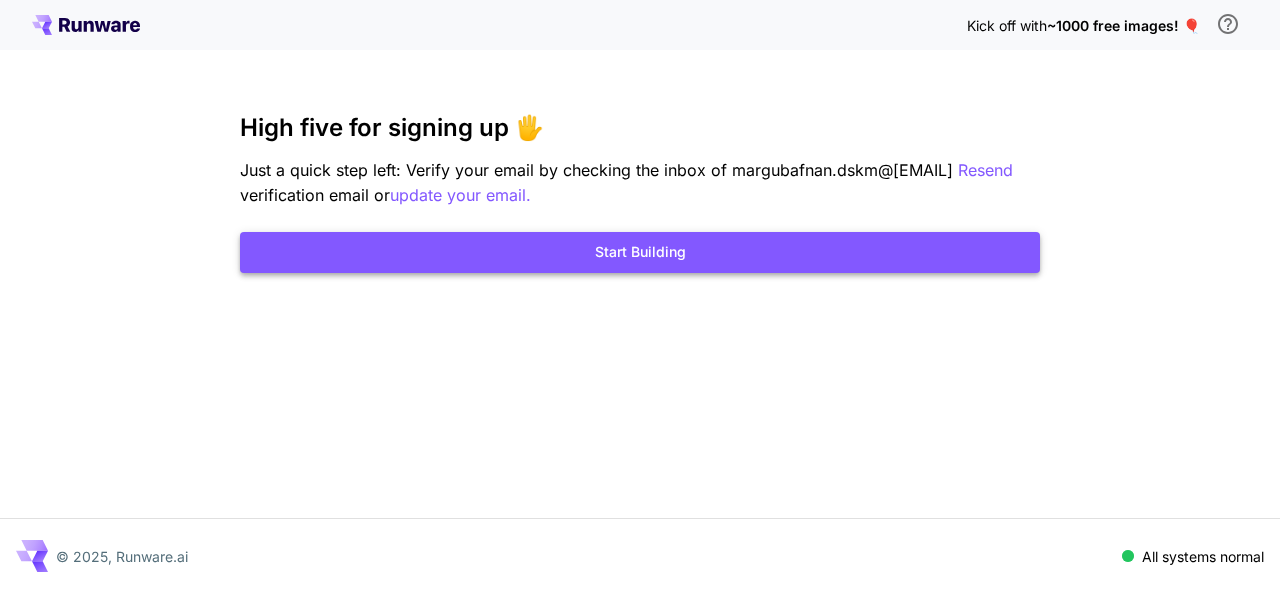 click on "Start Building" at bounding box center (640, 252) 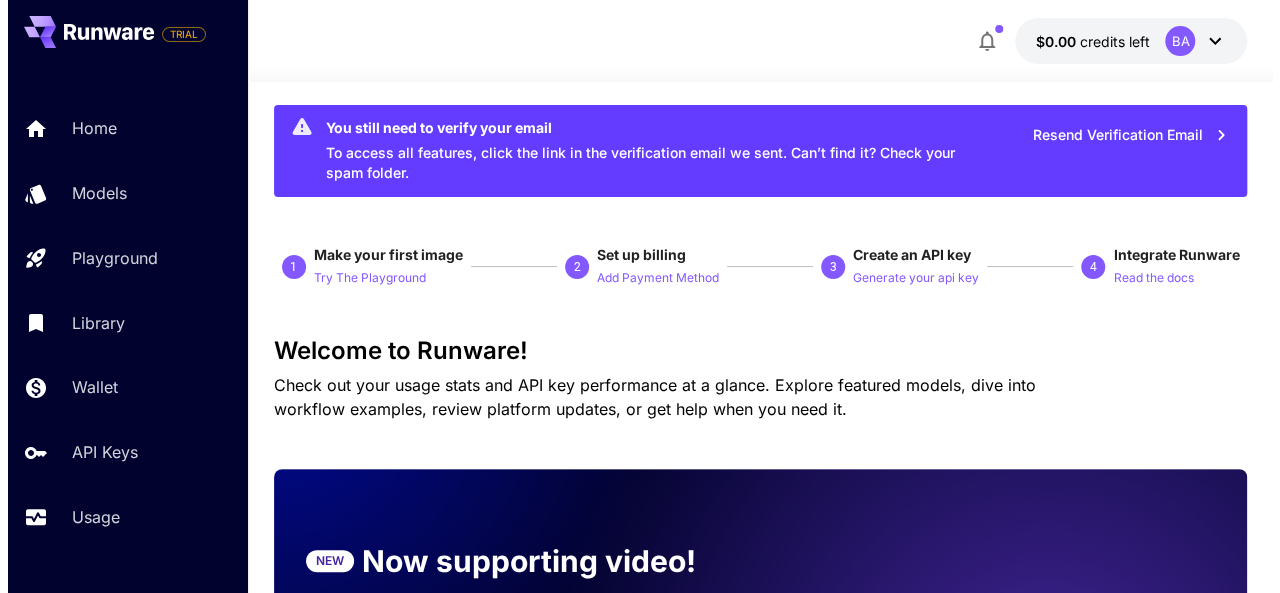 scroll, scrollTop: 22, scrollLeft: 0, axis: vertical 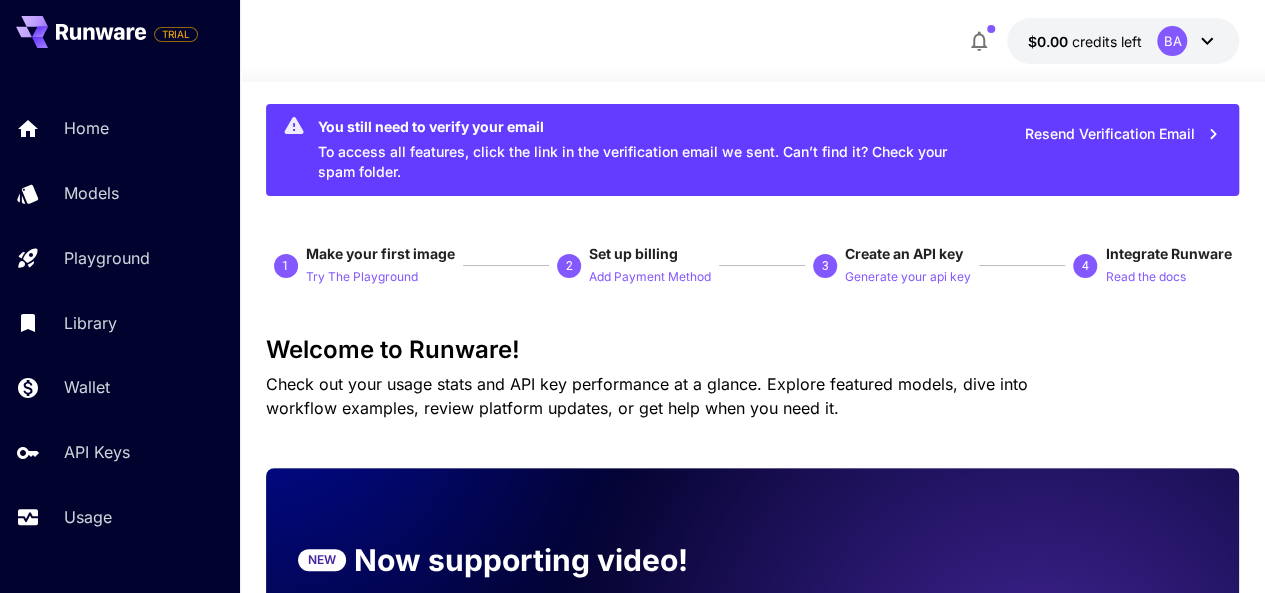 click 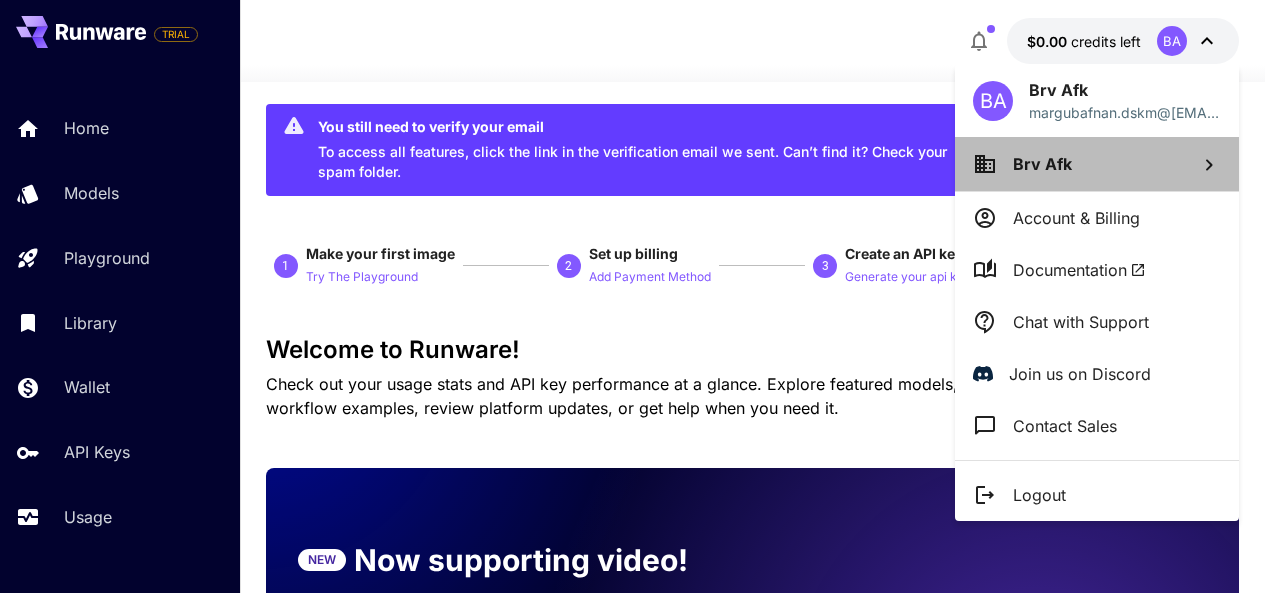 click on "Brv Afk" at bounding box center [1097, 164] 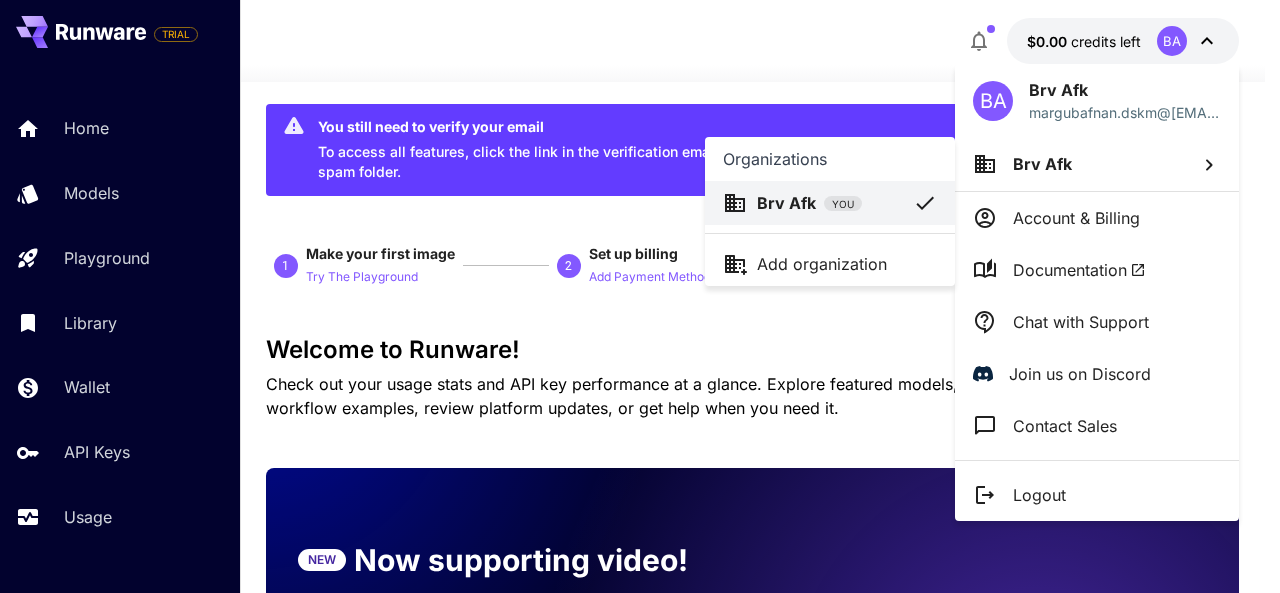 click at bounding box center (640, 296) 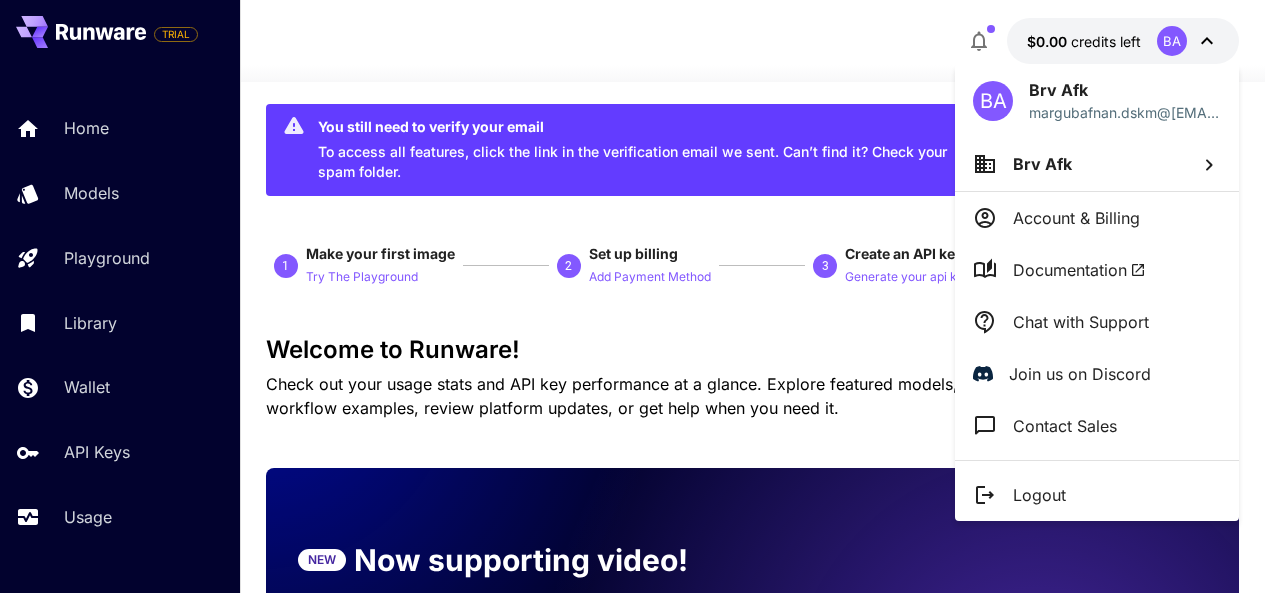 click at bounding box center (640, 296) 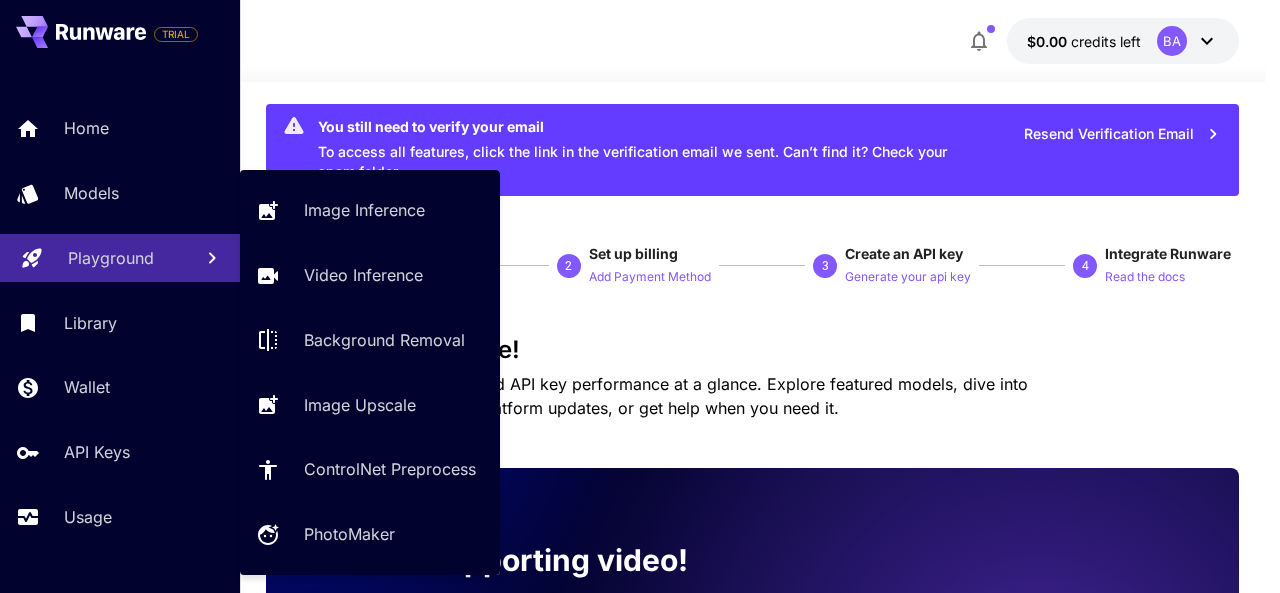 click on "Playground" at bounding box center (120, 258) 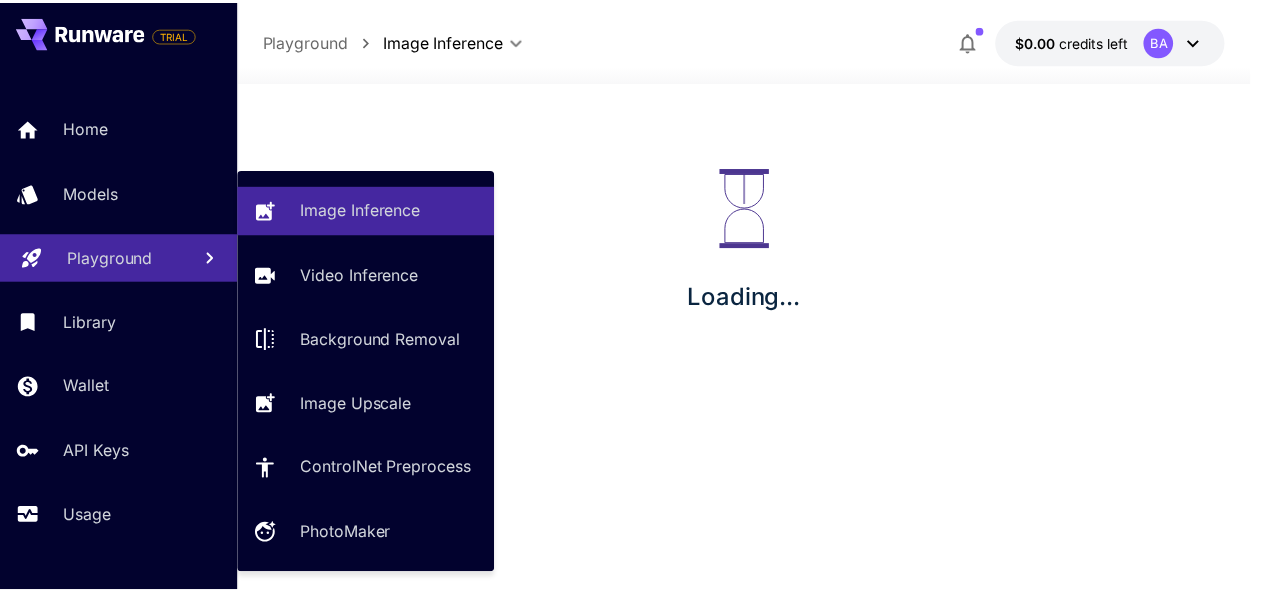 scroll, scrollTop: 0, scrollLeft: 0, axis: both 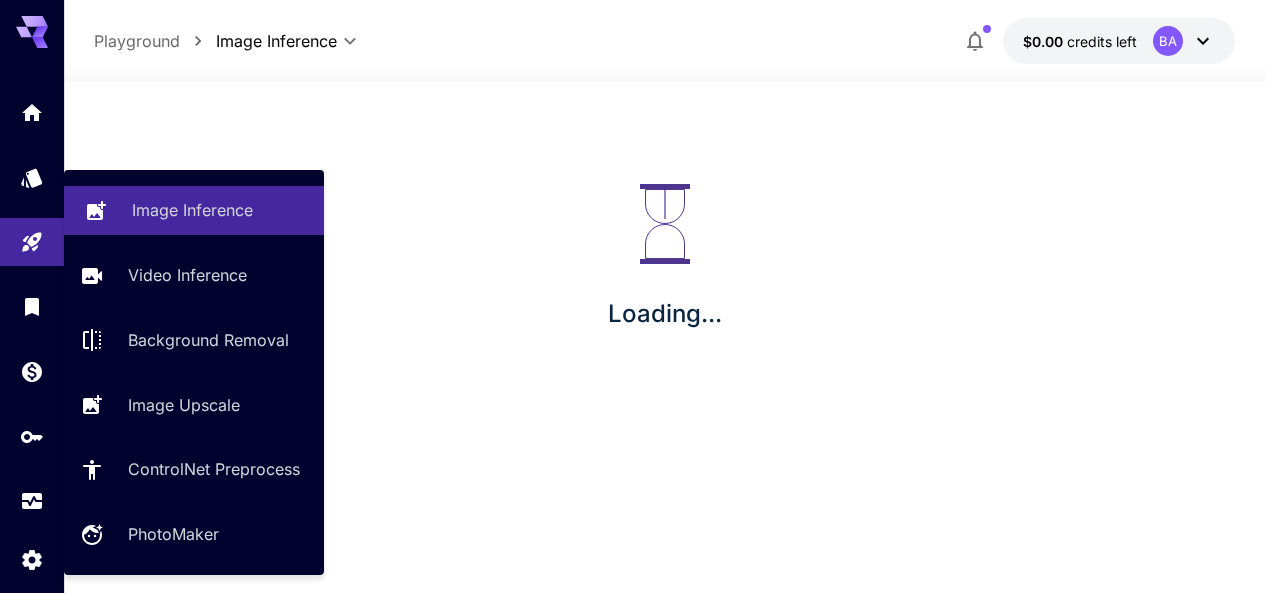 click on "Image Inference" at bounding box center [194, 210] 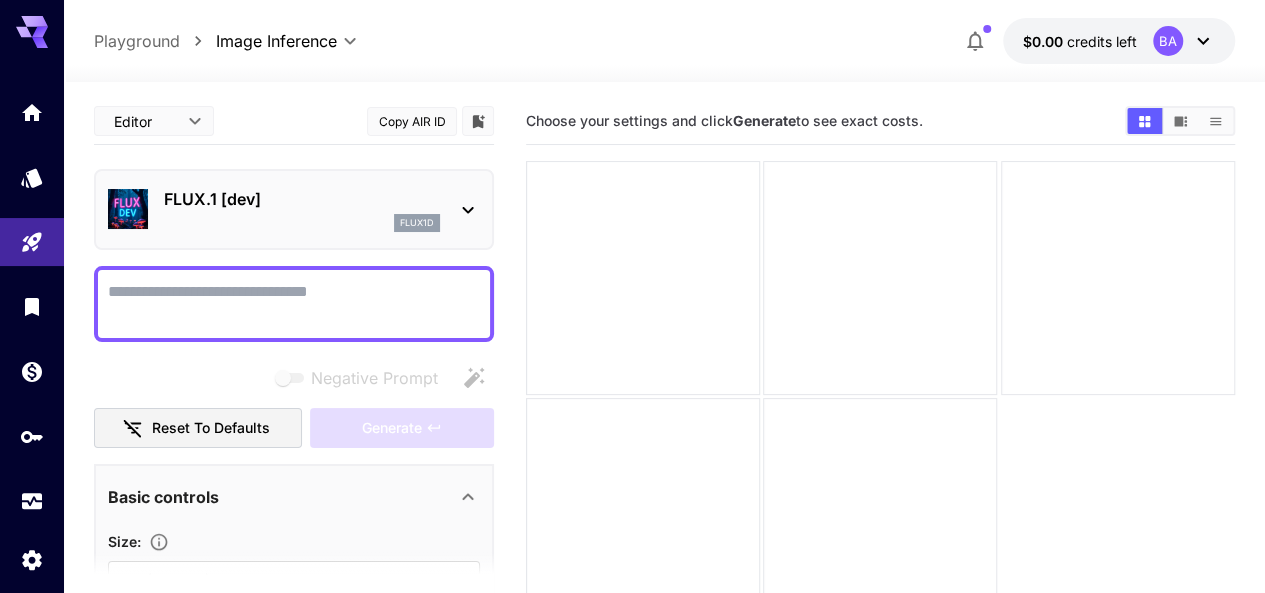 click on "Negative Prompt" at bounding box center (294, 304) 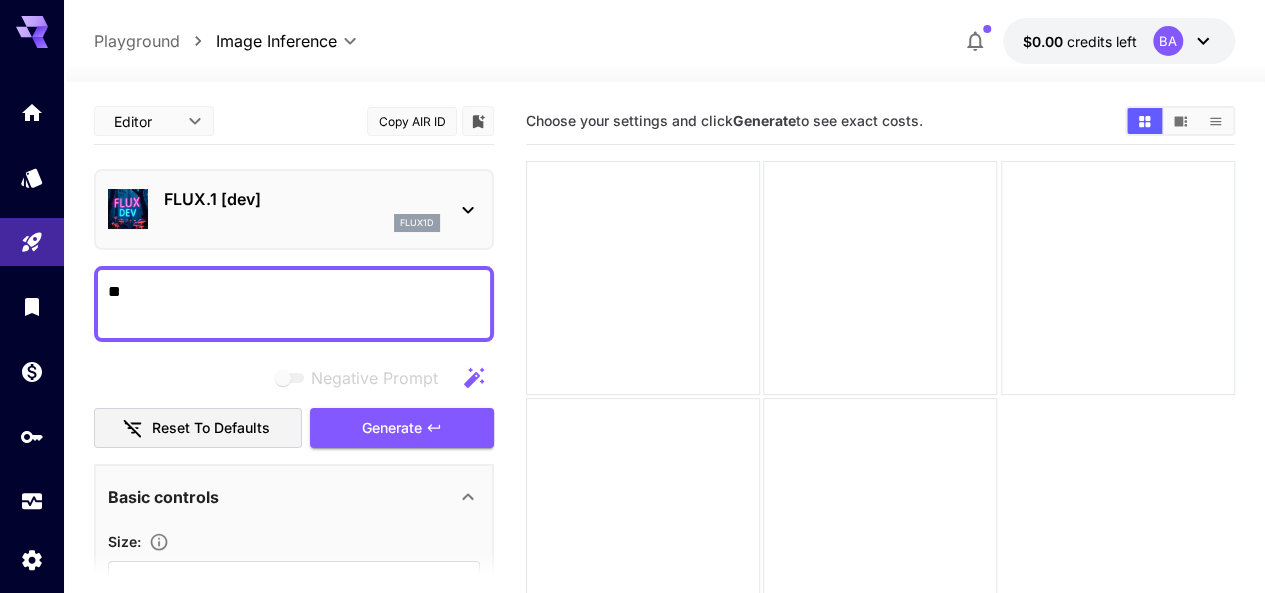 type on "*" 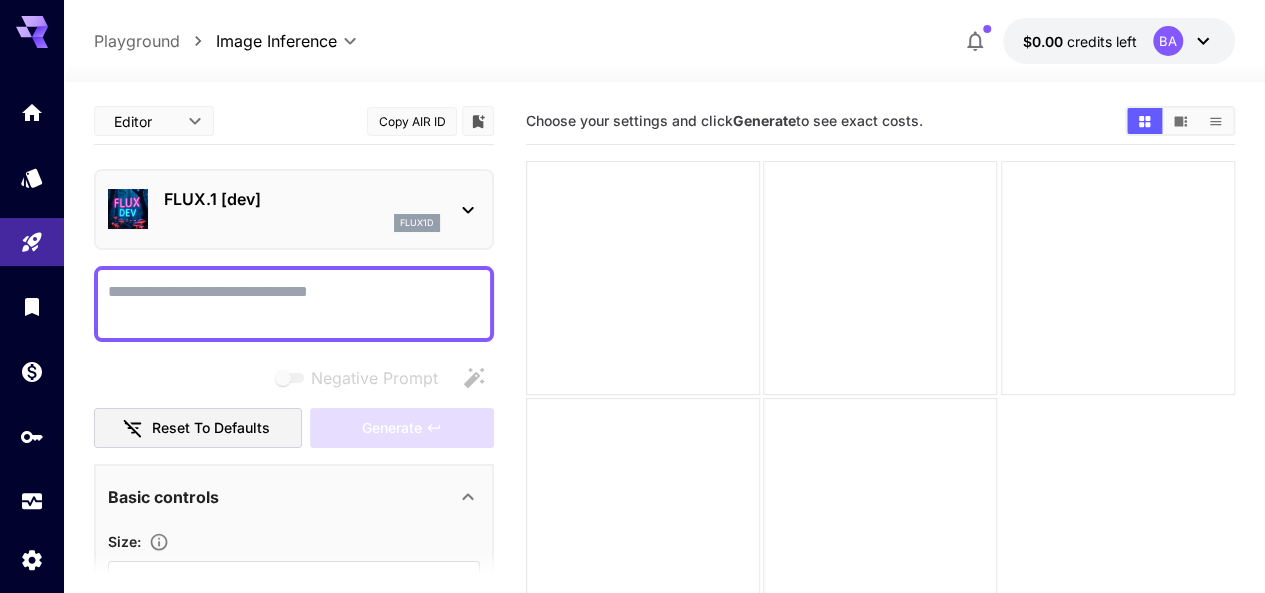 paste on "**********" 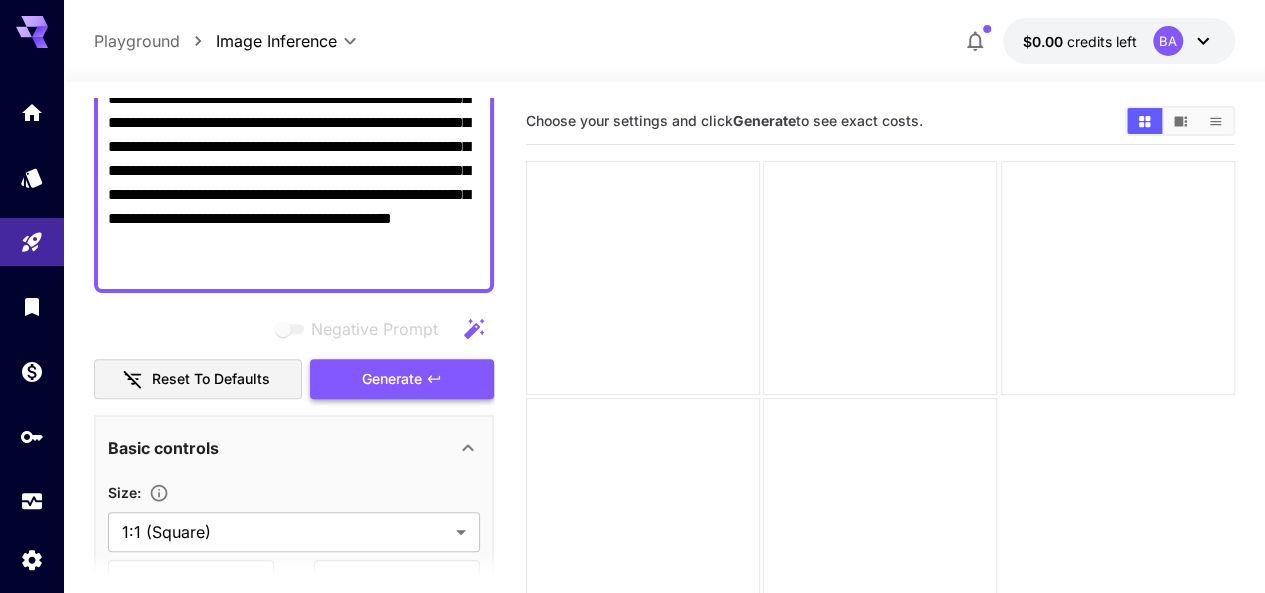 scroll, scrollTop: 266, scrollLeft: 0, axis: vertical 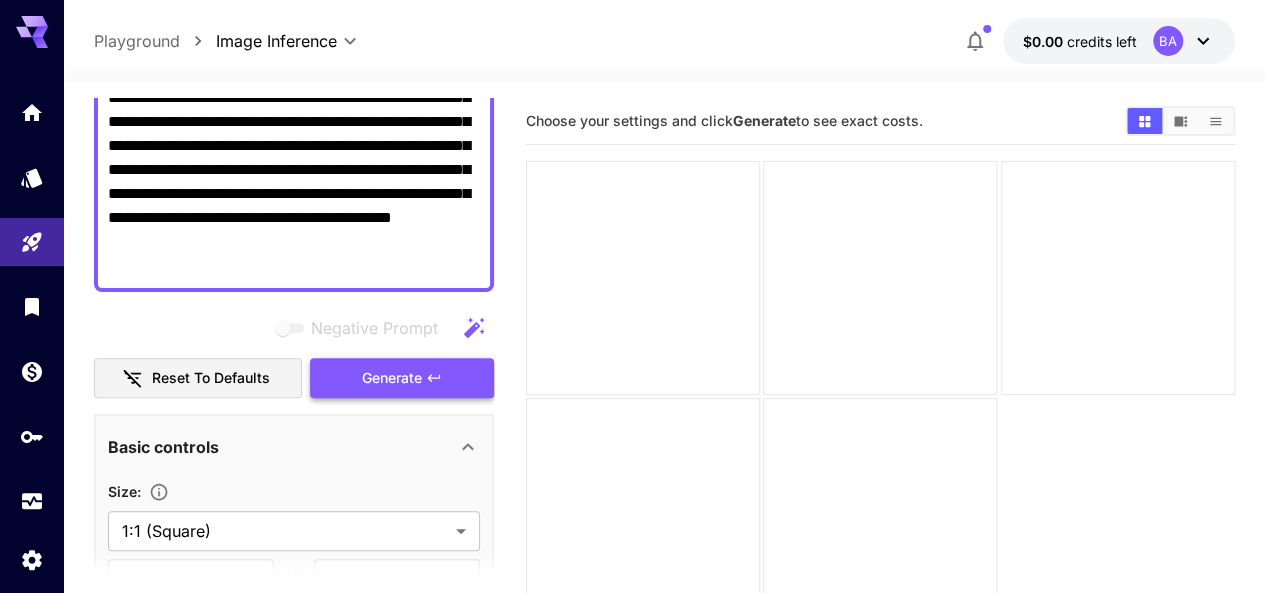 click on "Generate" at bounding box center (402, 378) 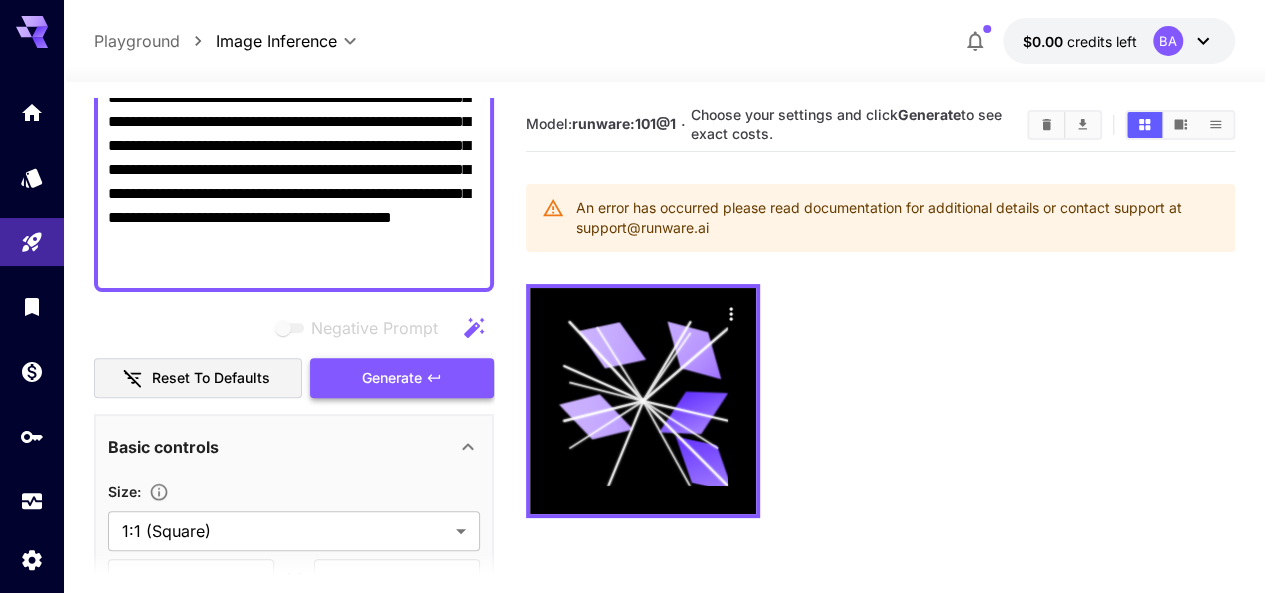 click on "Generate" at bounding box center (402, 378) 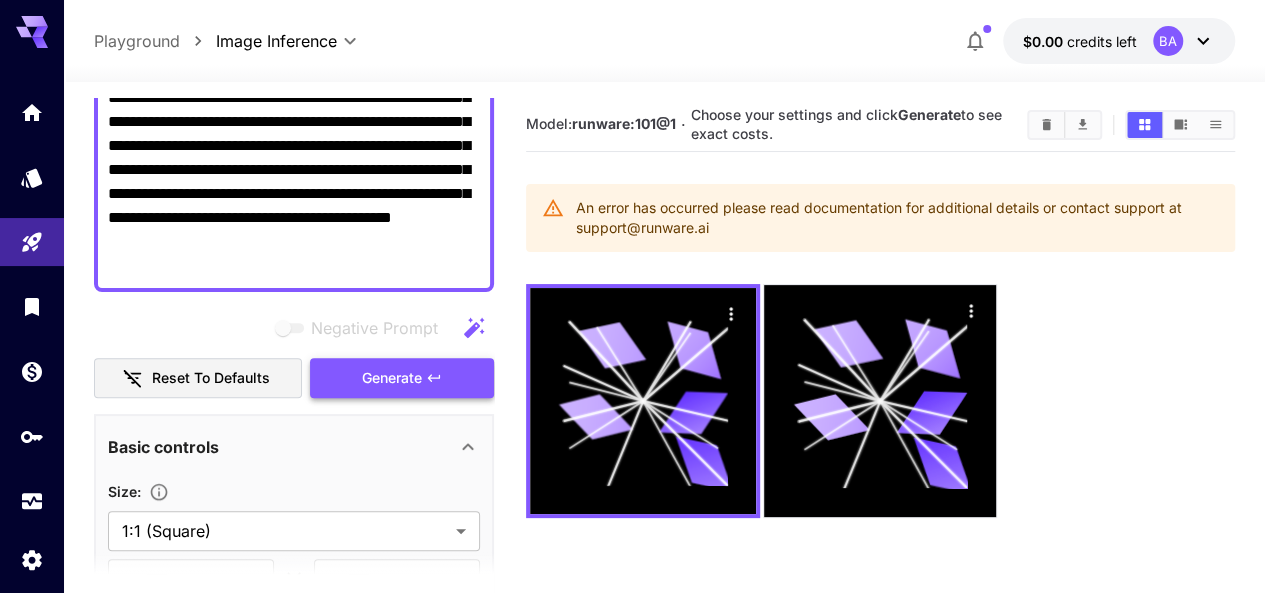 click on "Generate" at bounding box center (402, 378) 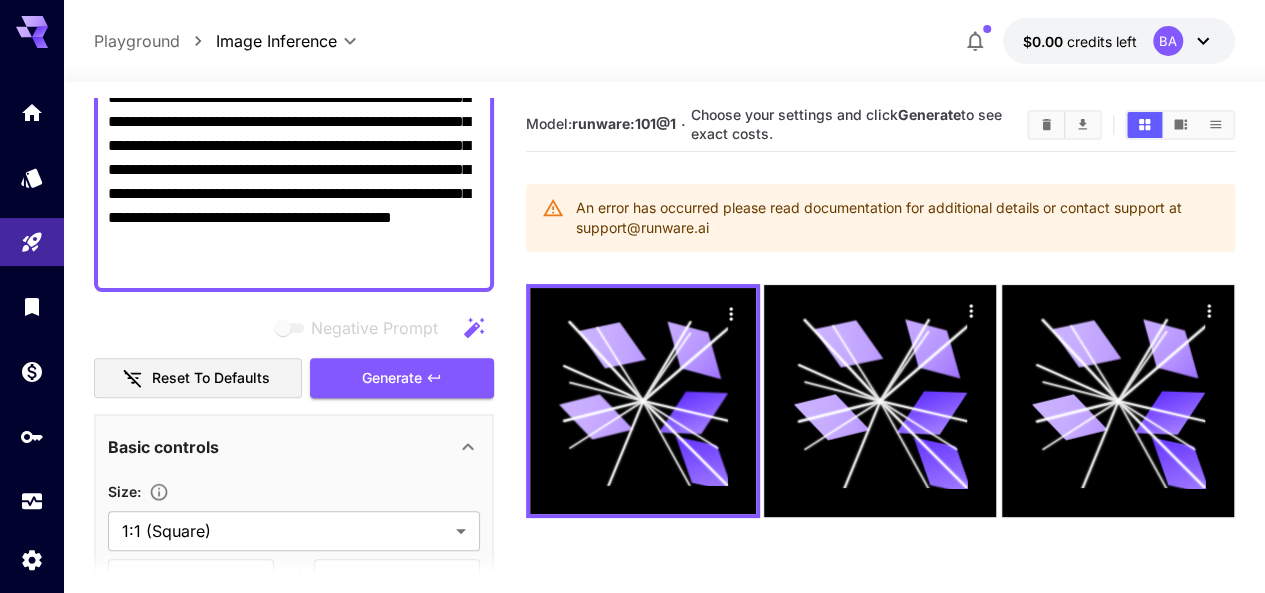 click on "**********" at bounding box center [294, 146] 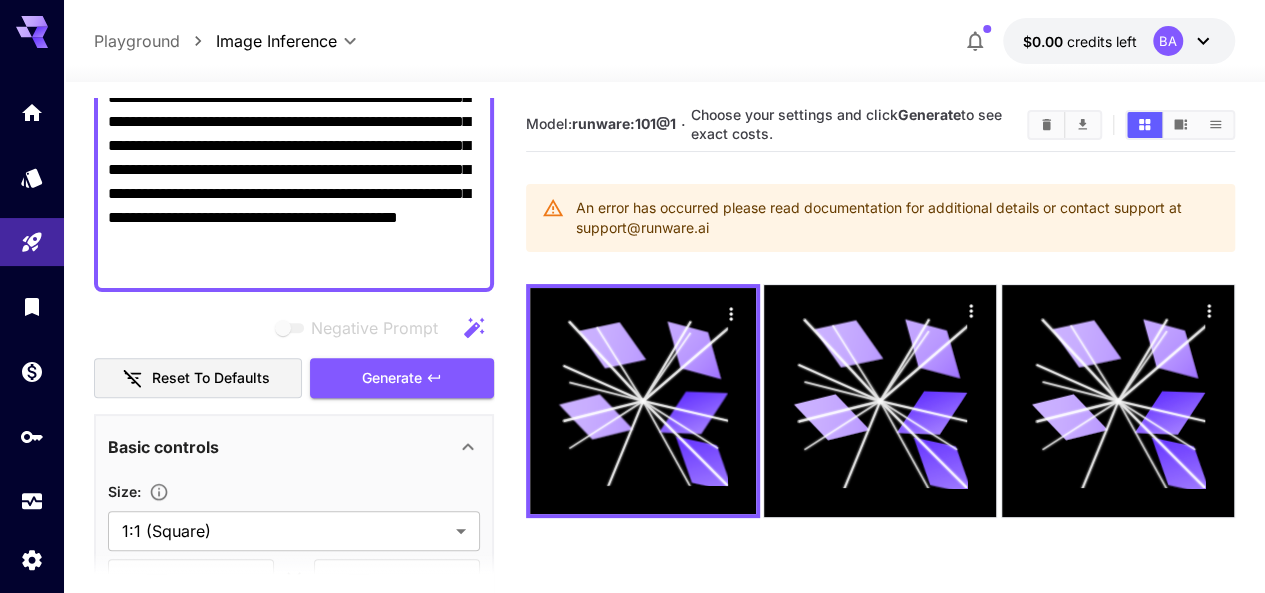 click on "**********" at bounding box center [294, 146] 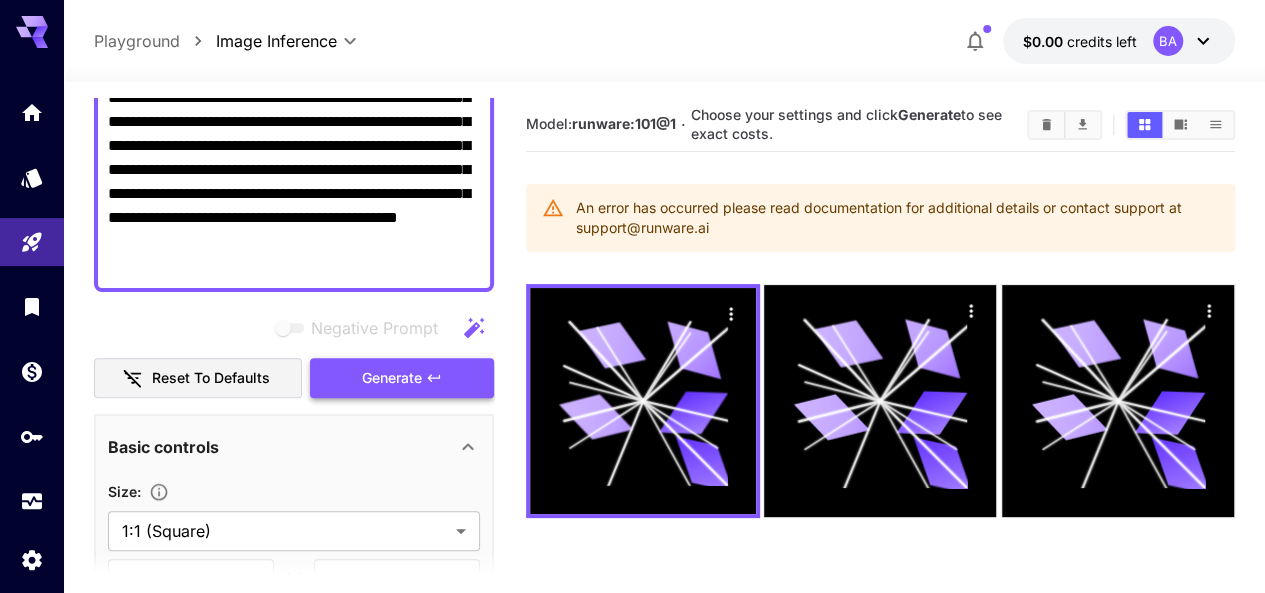 type on "**********" 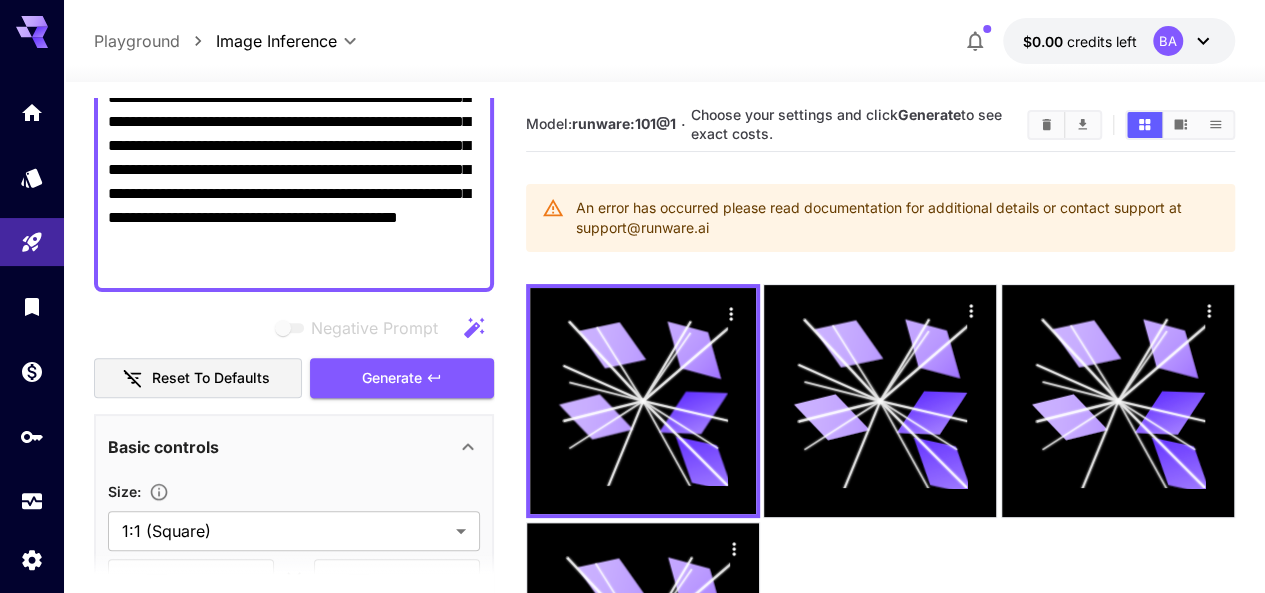 click 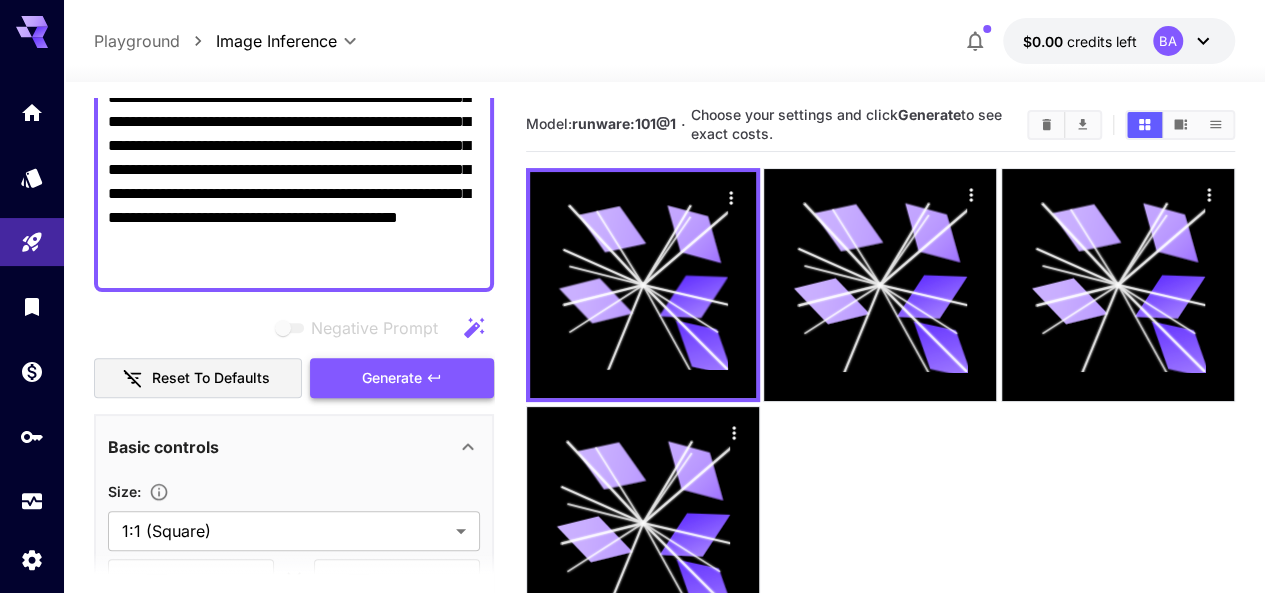 click on "Generate" at bounding box center [402, 378] 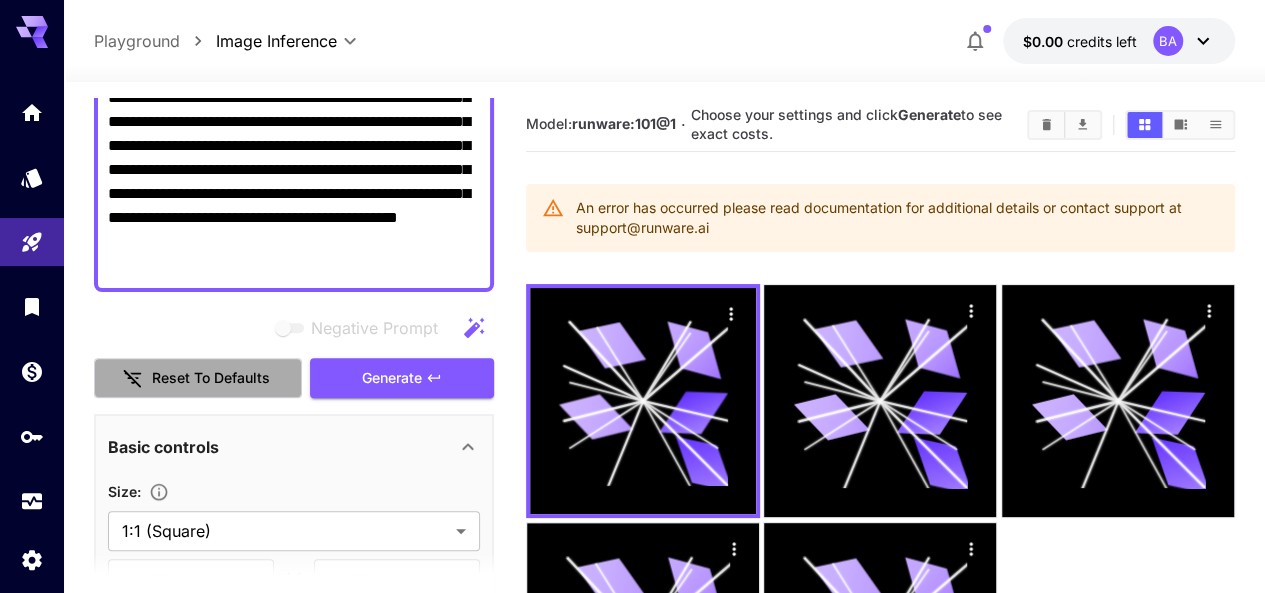 click on "Reset to defaults" at bounding box center [198, 378] 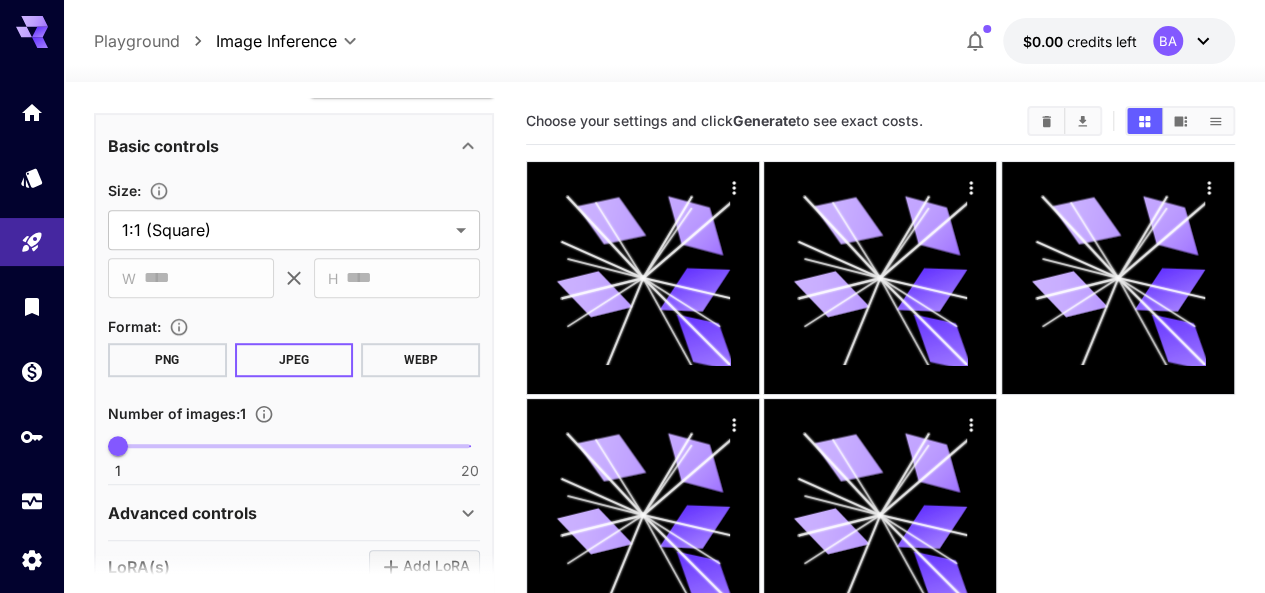 scroll, scrollTop: 510, scrollLeft: 0, axis: vertical 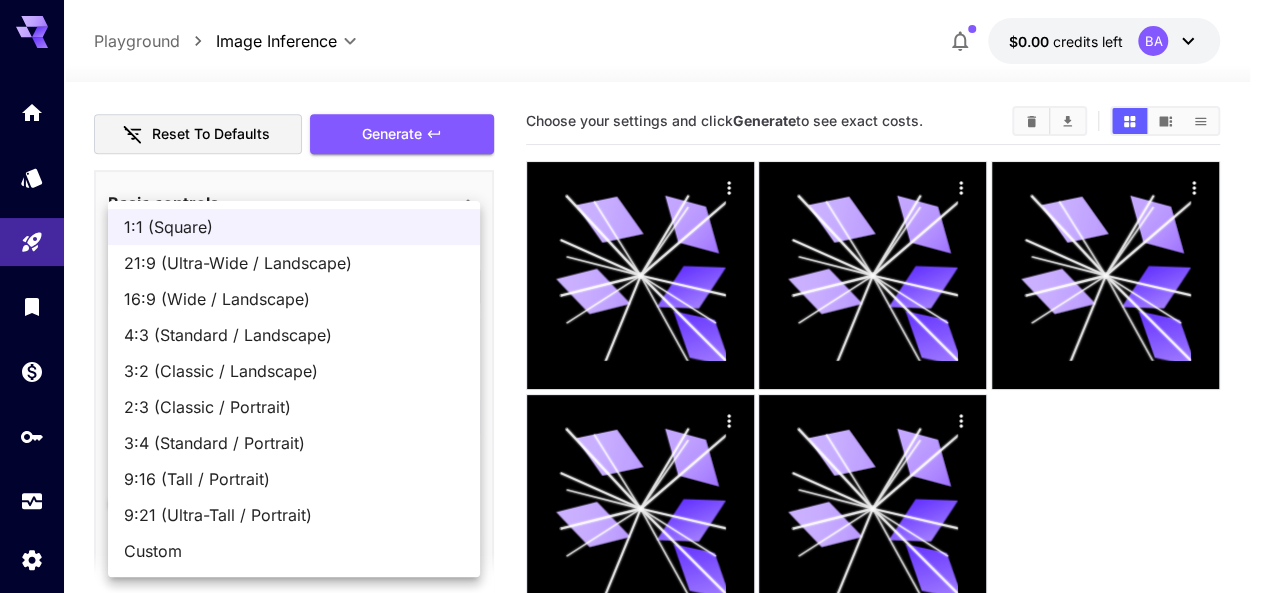 click on "**********" at bounding box center [632, 375] 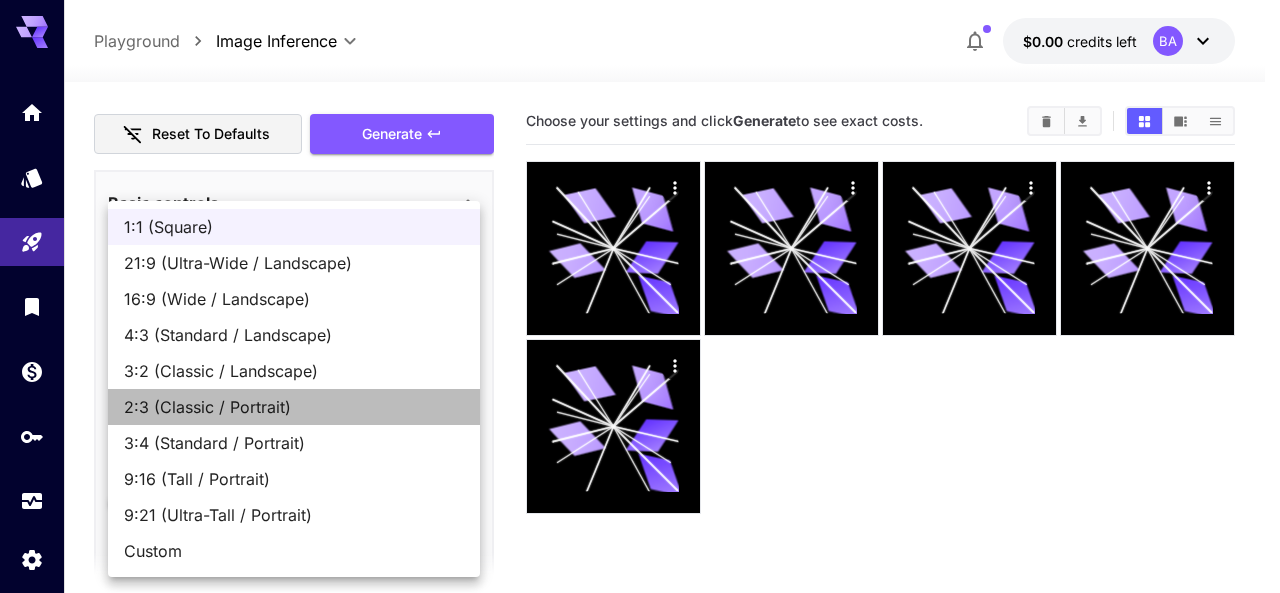 click on "2:3 (Classic / Portrait)" at bounding box center [294, 407] 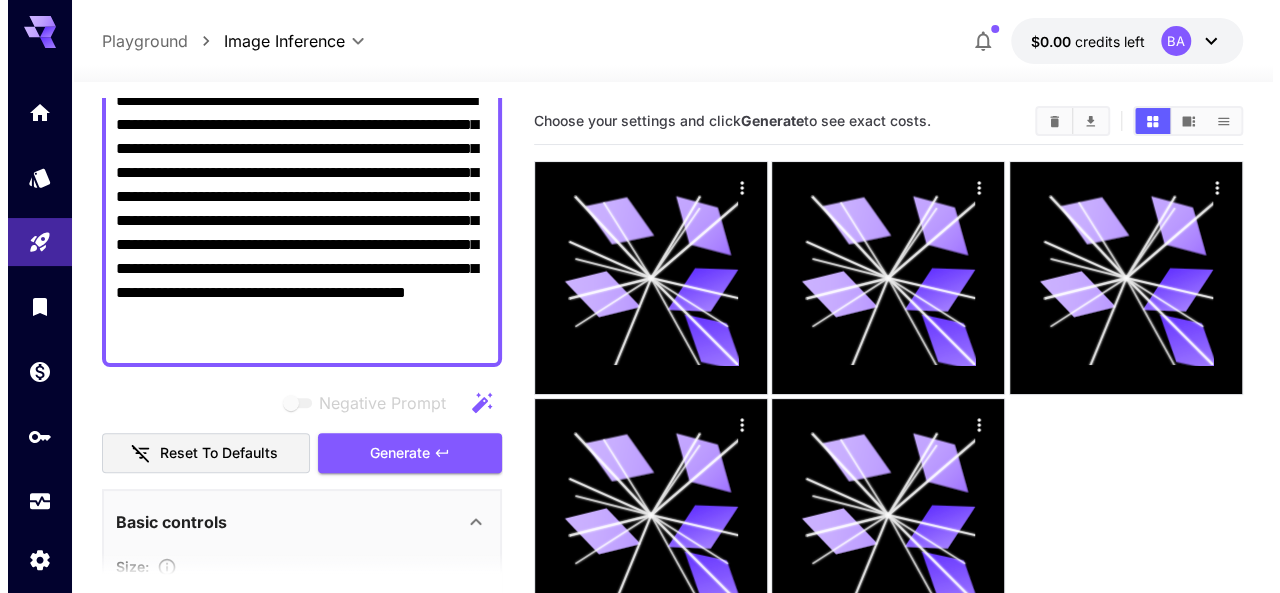 scroll, scrollTop: 0, scrollLeft: 0, axis: both 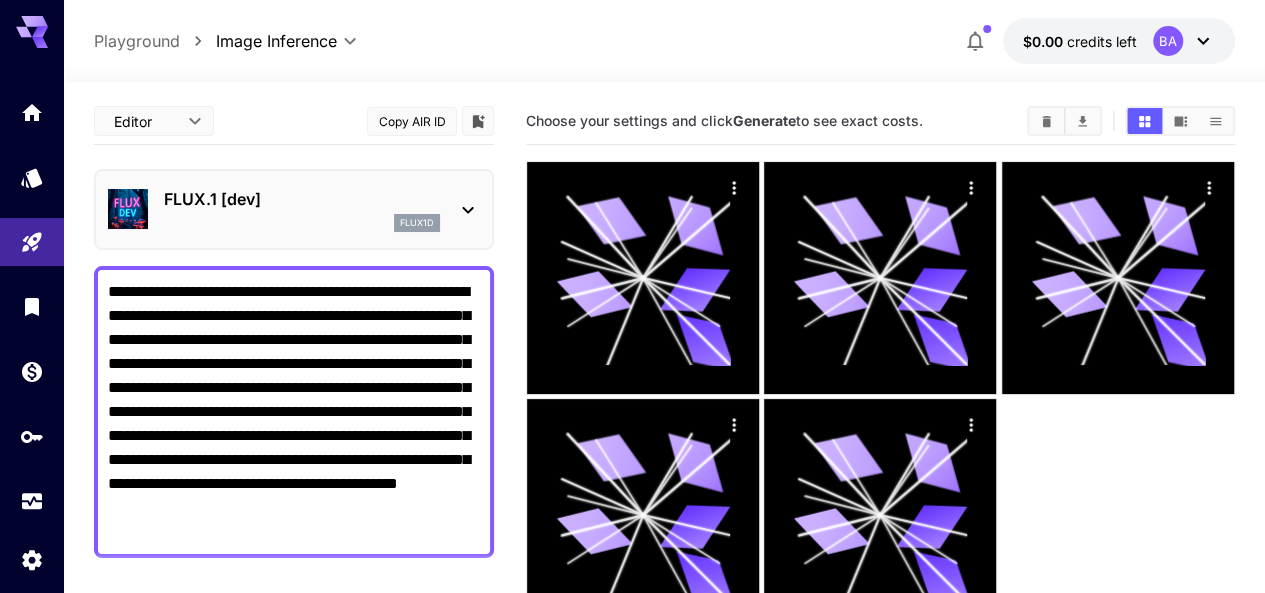 click 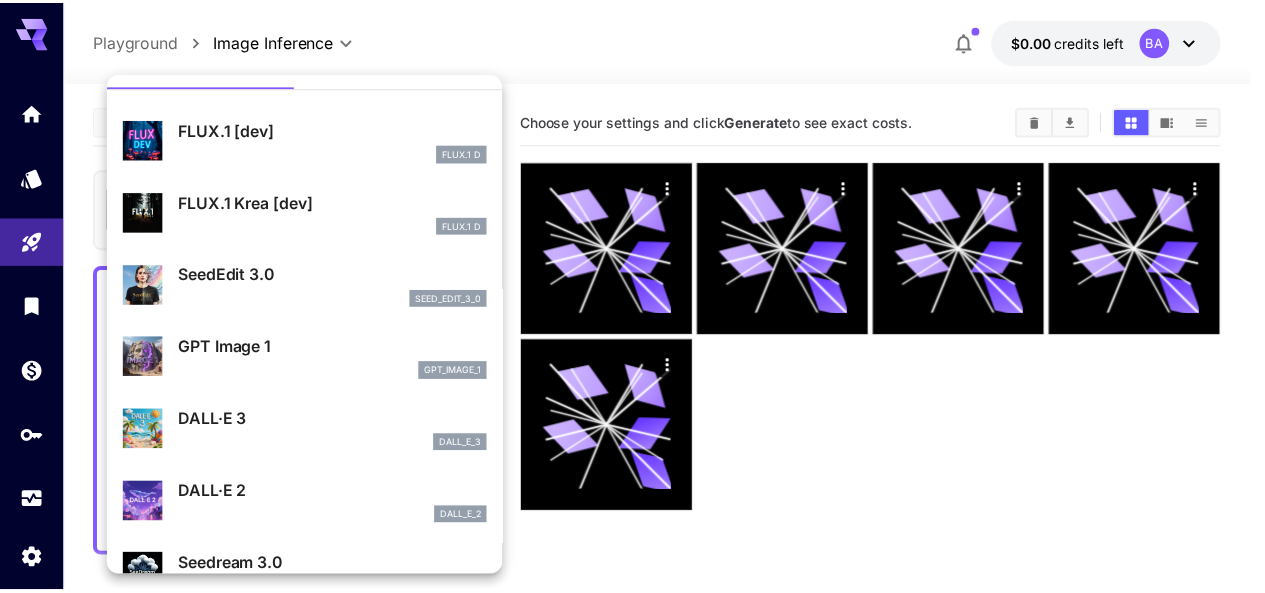 scroll, scrollTop: 0, scrollLeft: 0, axis: both 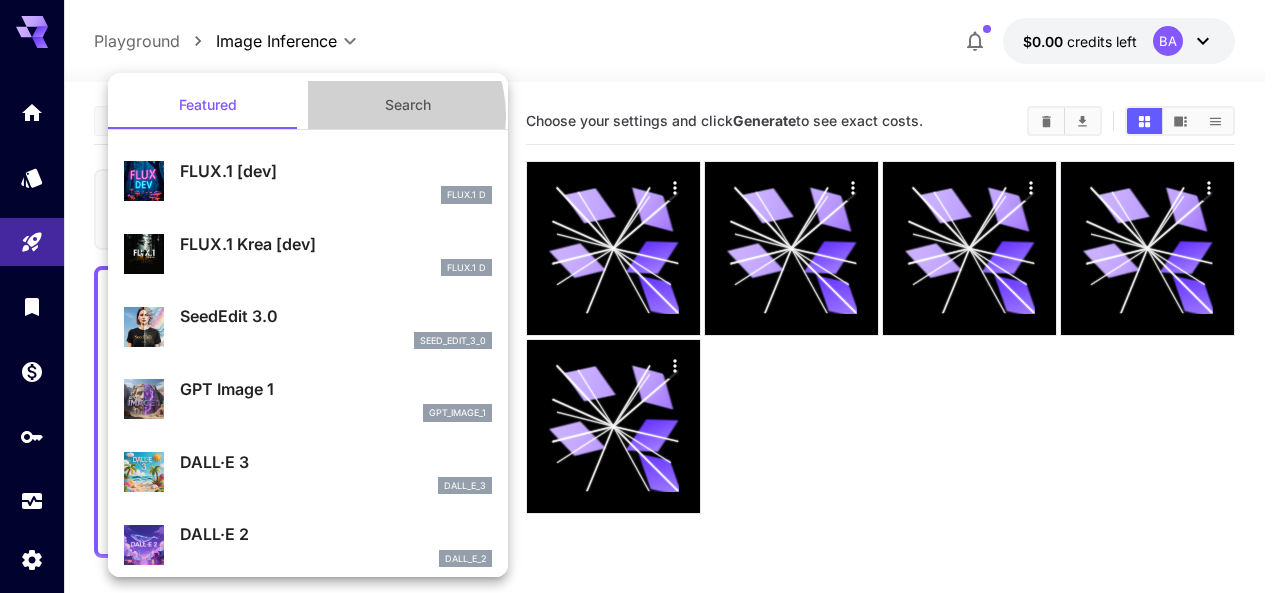 click on "Search" at bounding box center (408, 105) 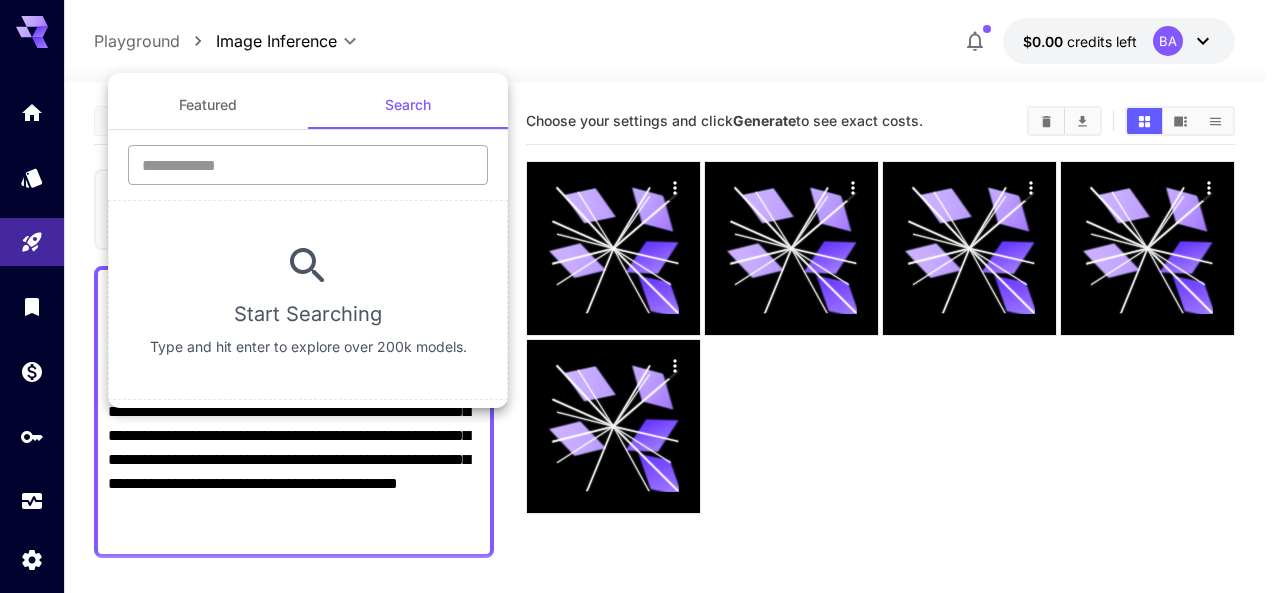 click at bounding box center (308, 165) 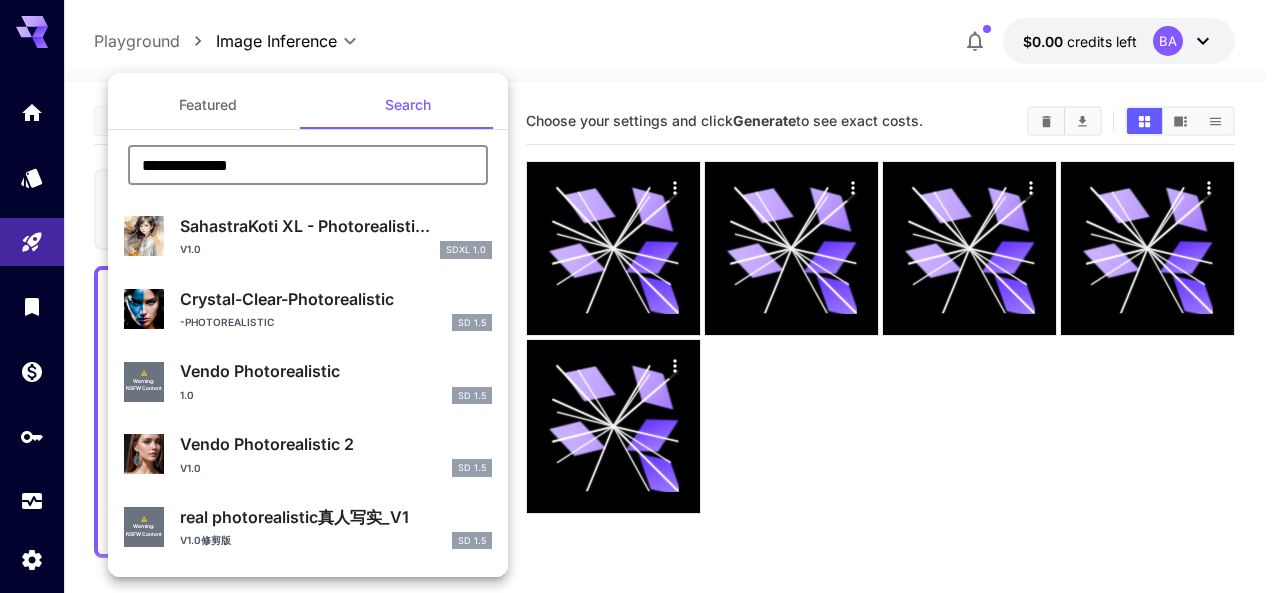 type on "**********" 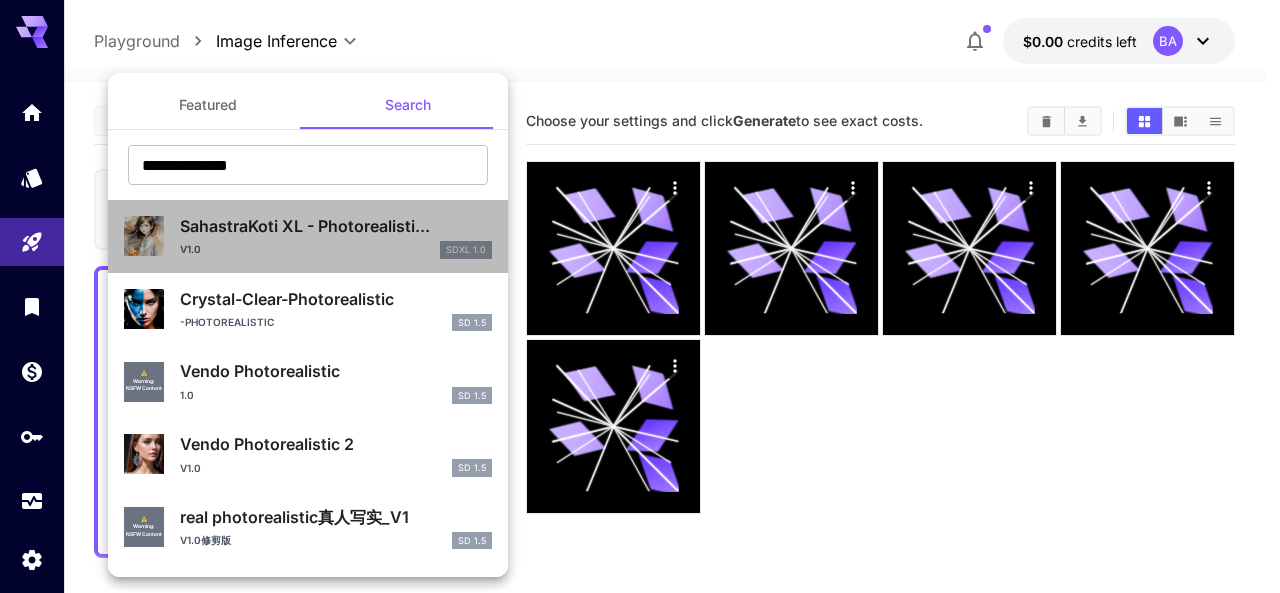 click on "SahastraKoti XL - Photorealisti..." at bounding box center [336, 226] 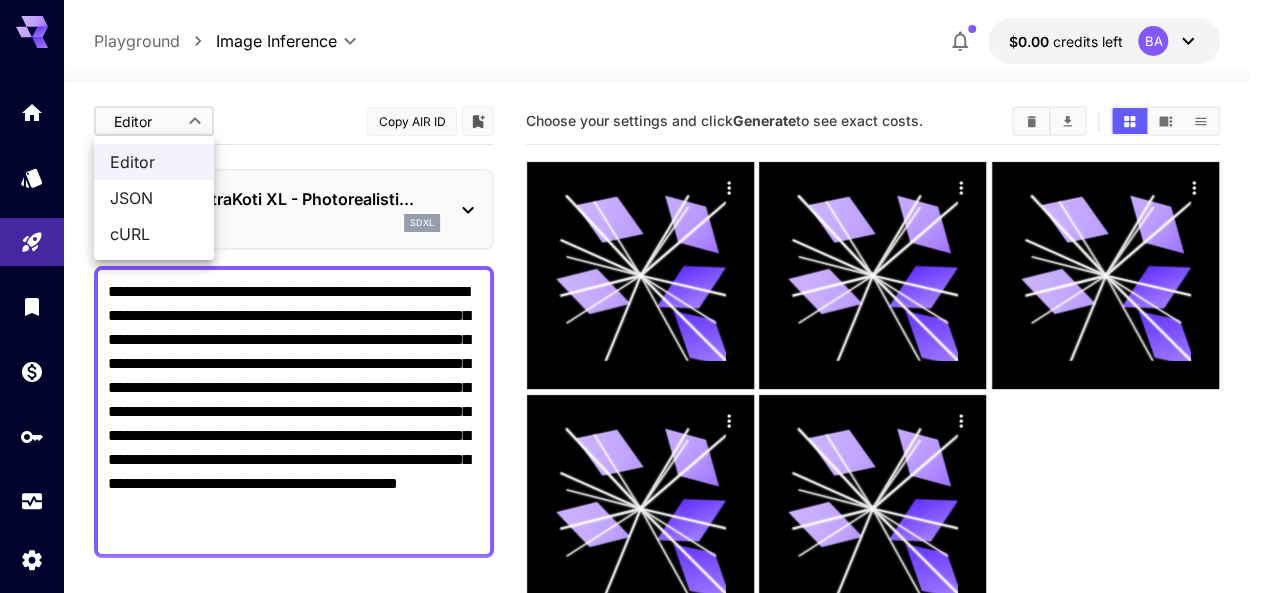click on "**********" at bounding box center (632, 375) 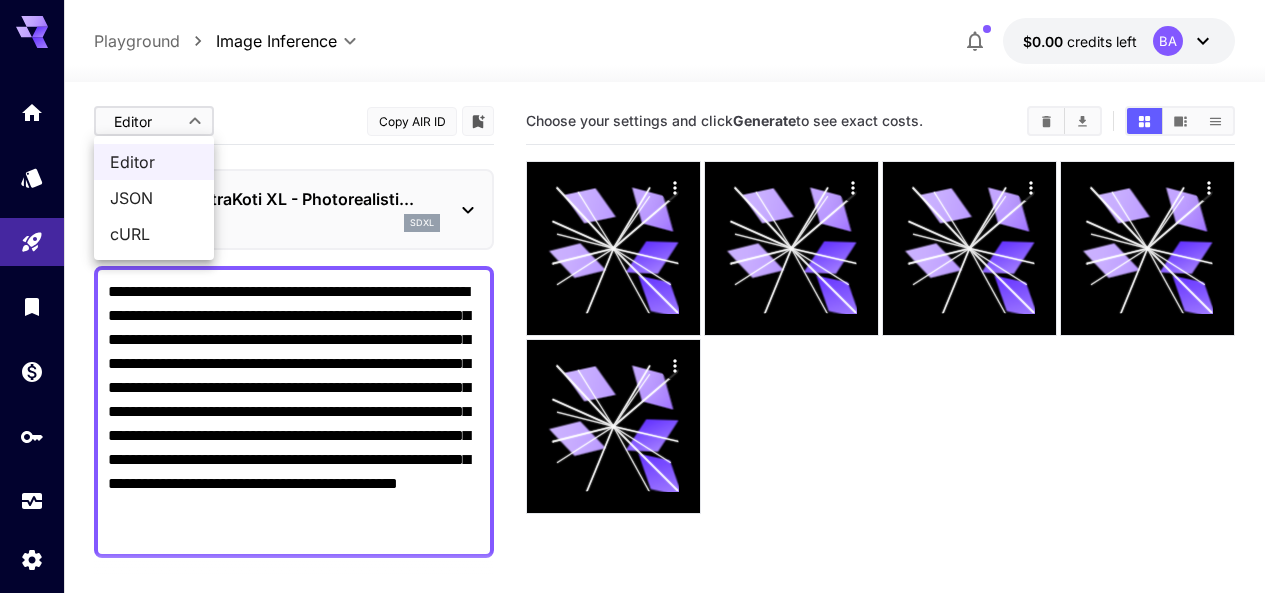 click at bounding box center (640, 296) 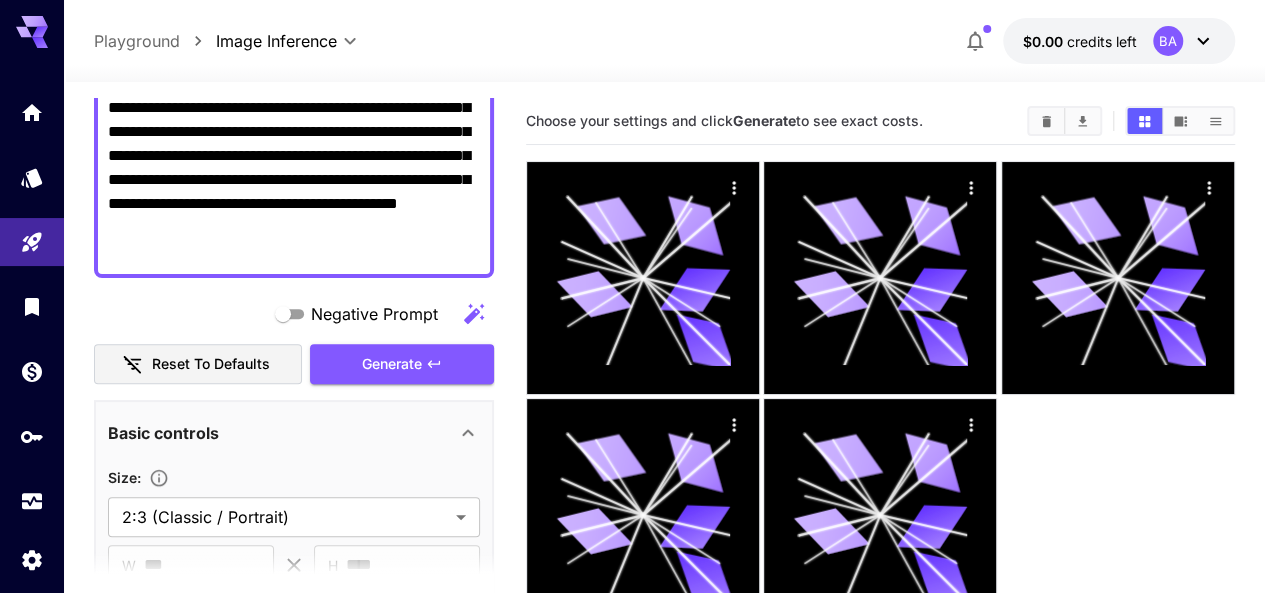 scroll, scrollTop: 282, scrollLeft: 0, axis: vertical 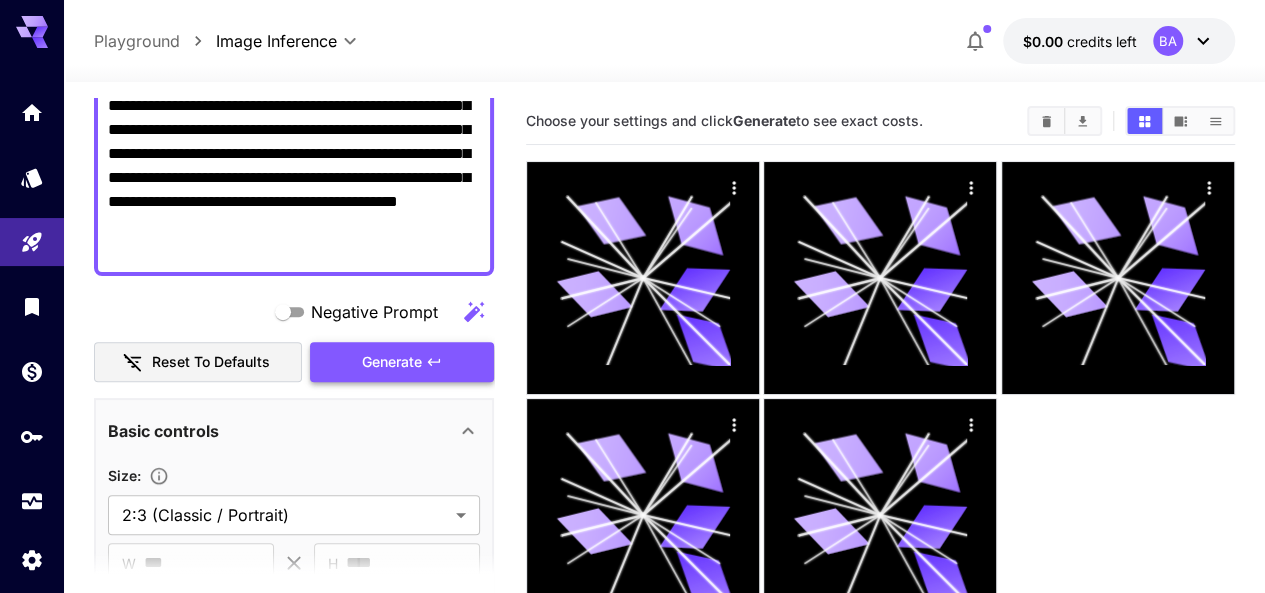 click on "Generate" at bounding box center [402, 362] 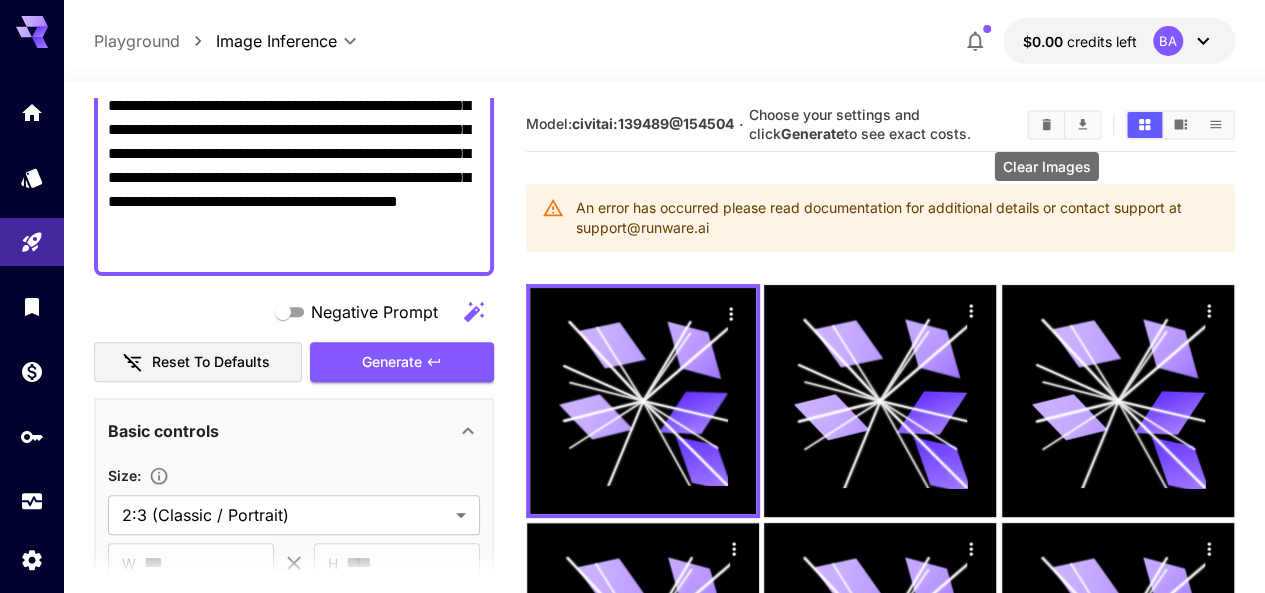 click 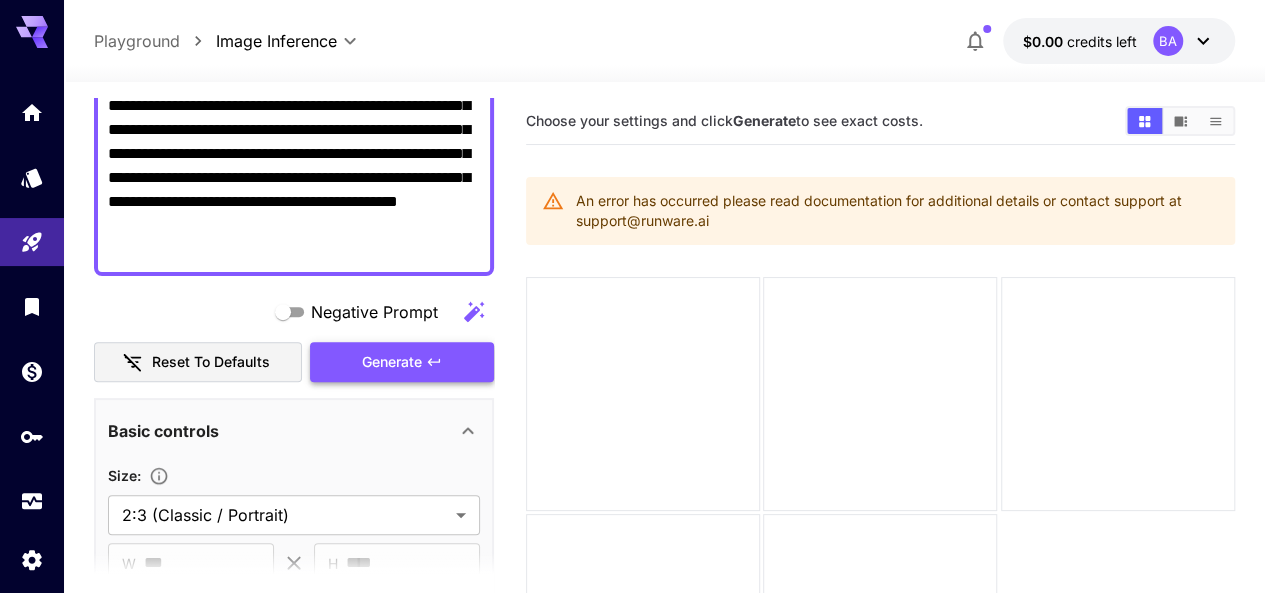 click on "Generate" at bounding box center [402, 362] 